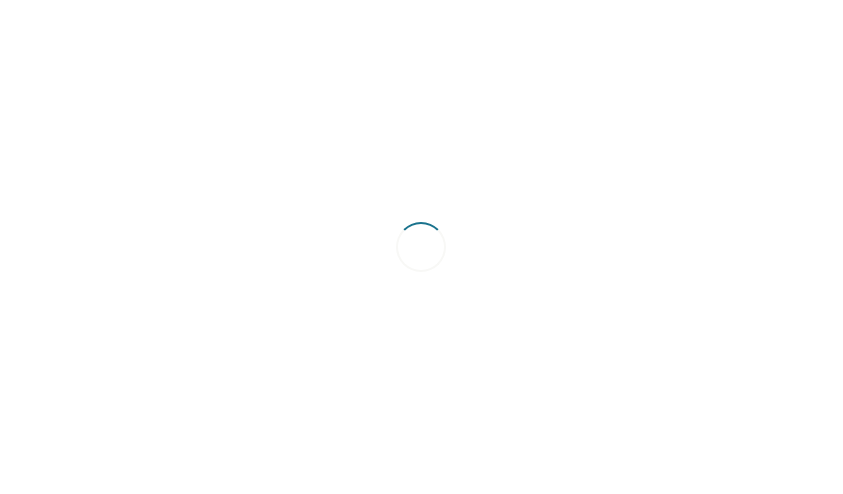 scroll, scrollTop: 0, scrollLeft: 0, axis: both 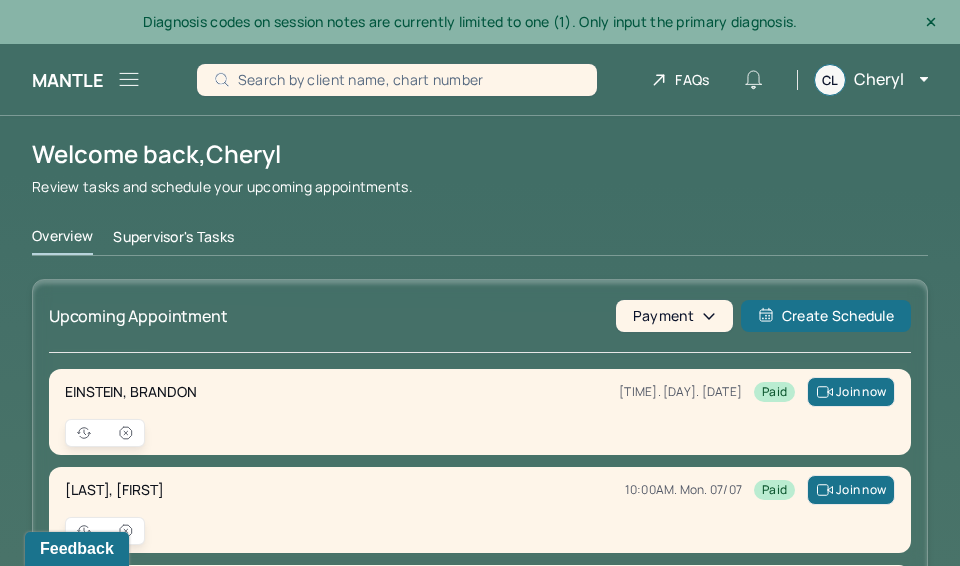 click 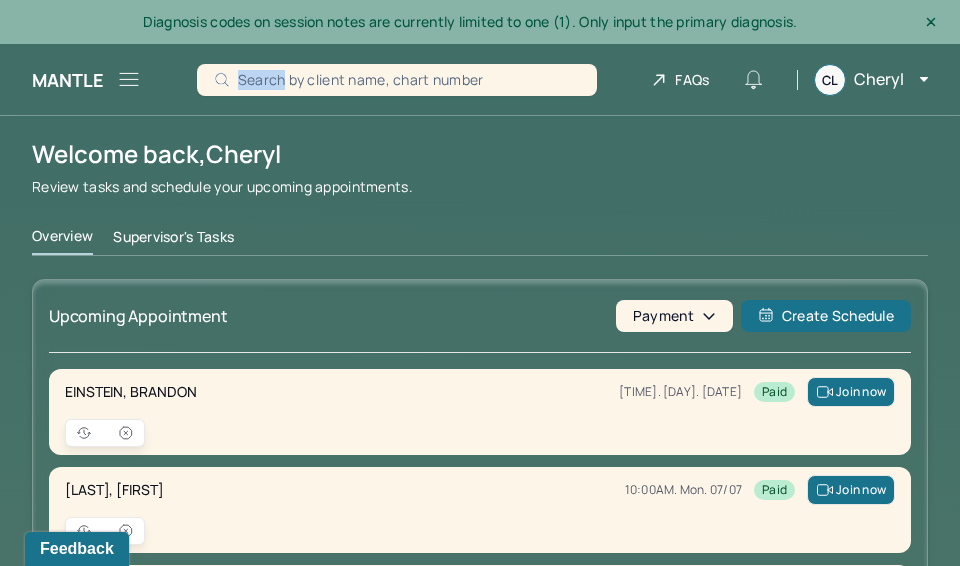 click on "HU Humantold       Dashboard Clients Schedule Session Notes Tasks CL [NAME]   provider   Logout   Diagnosis codes on session notes are currently limited to one (1). Only input the primary diagnosis.     Mantle       Search by client name, chart number     FAQs     CL [NAME] Welcome back,  [NAME] Review tasks and schedule your upcoming appointments.   Overview     Supervisor's Tasks   Upcoming Appointment   Payment     Create Schedule   [LAST], [FIRST] [TIME]. [DAY]. [DATE] Paid  Join now         [LAST], [FIRST] [TIME]. [DAY]. [DATE] Paid  Join now         [LAST], [FIRST] [TIME]. [DAY]. [DATE] Paid  Join now         [LAST], [FIRST] [TIME]. [DAY]. [DATE] Unpaid In person         [LAST], [FIRST] [TIME]. [DAY]. [DATE] Paid  Join now         [LAST], [FIRST] [TIME]. [DAY]. [DATE] Paid  Join now         [LAST], [FIRST] [TIME]. [DAY]. [DATE] Paid  Join now         [LAST], [FIRST] [TIME]. [DAY]. [DATE] Paid  Join now         [LAST], [FIRST] [TIME]. [DAY]. [DATE] Paid" at bounding box center (480, 1493) 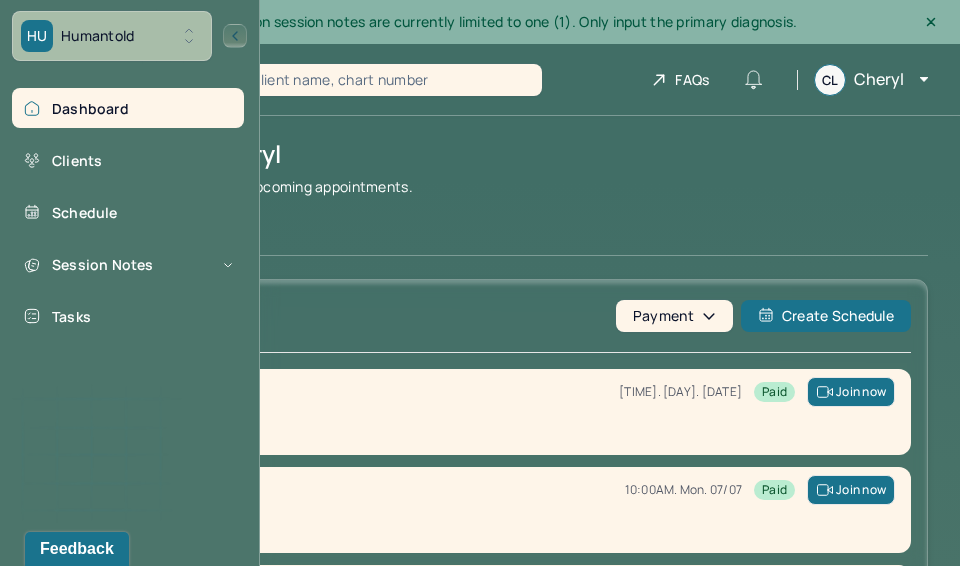 scroll, scrollTop: 207, scrollLeft: 0, axis: vertical 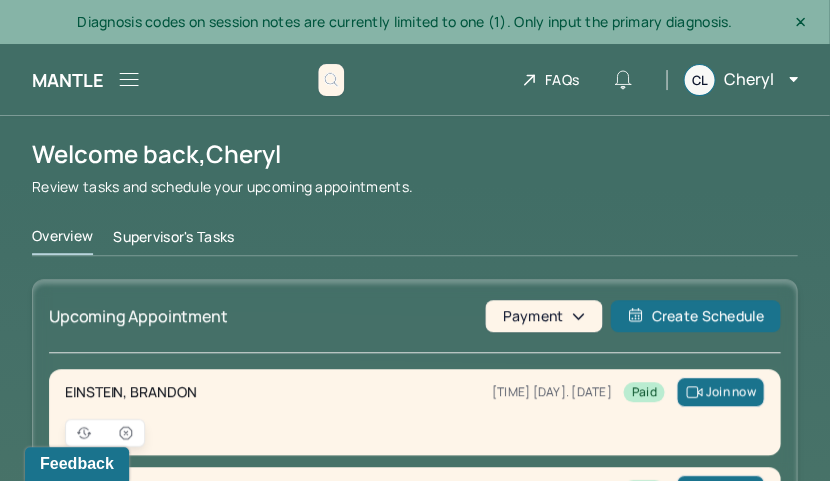 click 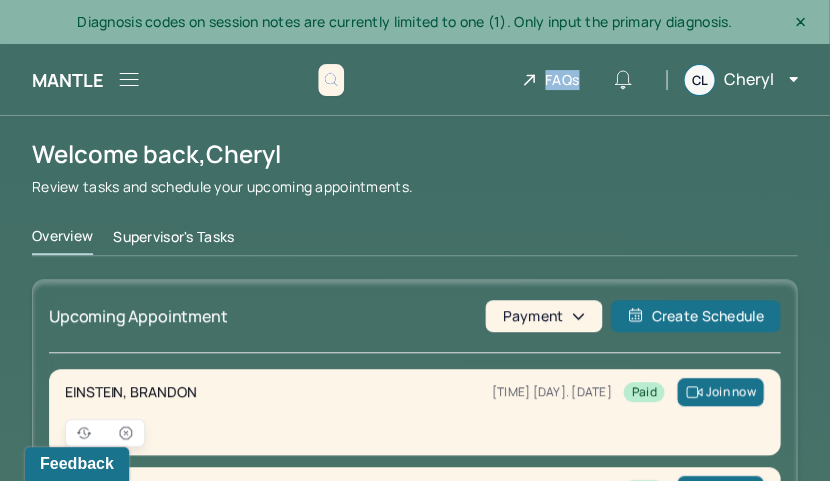 click on "HU Humantold Dashboard Clients Schedule Session Notes Tasks CL [NAME] provider Logout Diagnosis codes on session notes are currently limited to one (1). Only input the primary diagnosis. Mantle Search by client name, chart number FAQs CL [NAME] Welcome back, [NAME] Review tasks and schedule your upcoming appointments. Overview Supervisor's Tasks Upcoming Appointment Payment Create Schedule EINSTEIN, BRANDON 09:00AM. Mon. 07/07 Paid Join now YEUNG, TRACY 10:00AM. Mon. 07/07 Paid Join now RAMAKRISHNAN, MAYA 04:00PM. Mon. 07/07 Paid Join now KLEIN, JILL 05:00PM. Mon. 07/07 Unpaid In person KO, CYNTHIA 06:00PM. Mon. 07/07 Paid Join now MEDINA, DEREK BRANDON 07:00PM. Mon. 07/07 Paid Join now ROMANELLO, MICHAEL 09:00AM. Tue. 07/08 Paid Join now DUNCAN, ELIZABETH 10:00AM. Tue. 07/08 Paid Join now PRCHAL, MEGHAN 11:00AM. Tue. 07/08 Paid Join now SACKS, NAOMI 12:00PM. Tue. 07/08 Paid" at bounding box center [414, 1517] 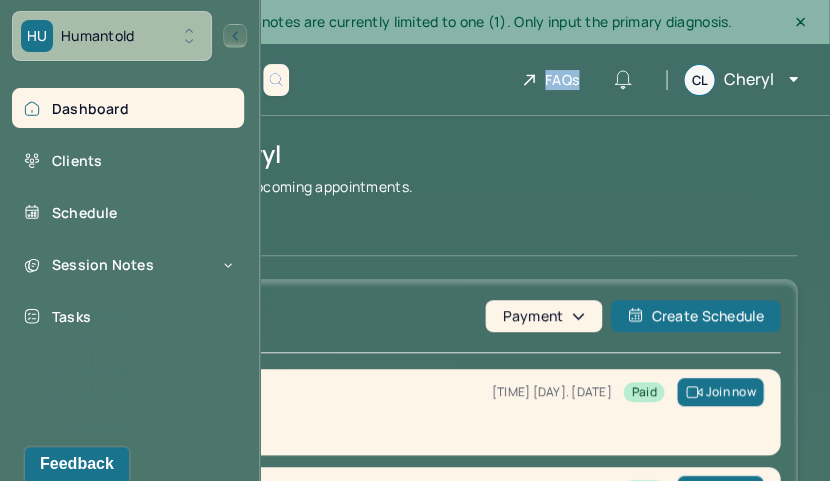 click on "Session Notes" at bounding box center [128, 264] 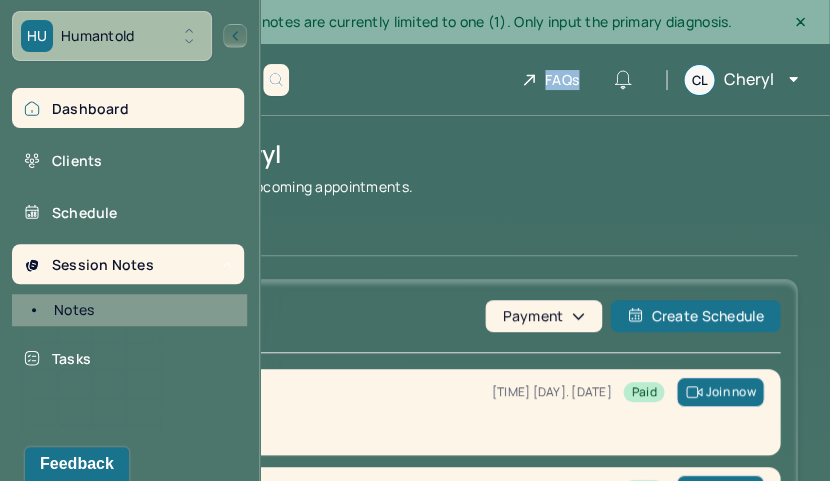 click on "Session Notes" at bounding box center [128, 264] 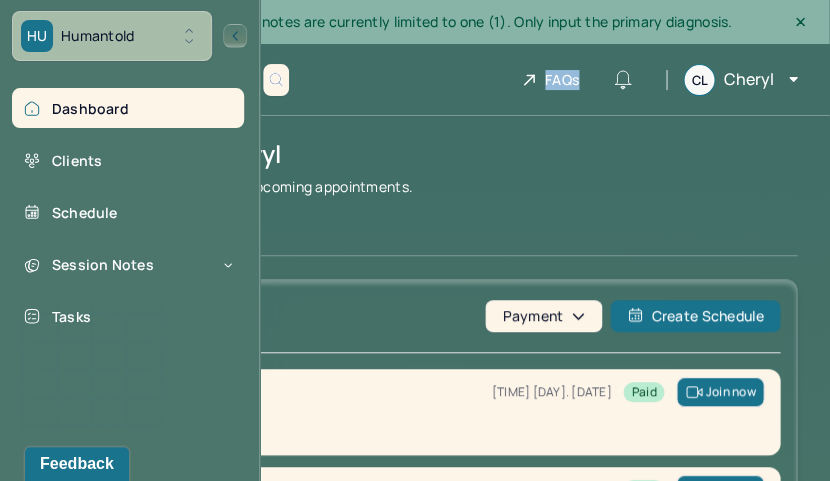 click on "Session Notes" at bounding box center (128, 264) 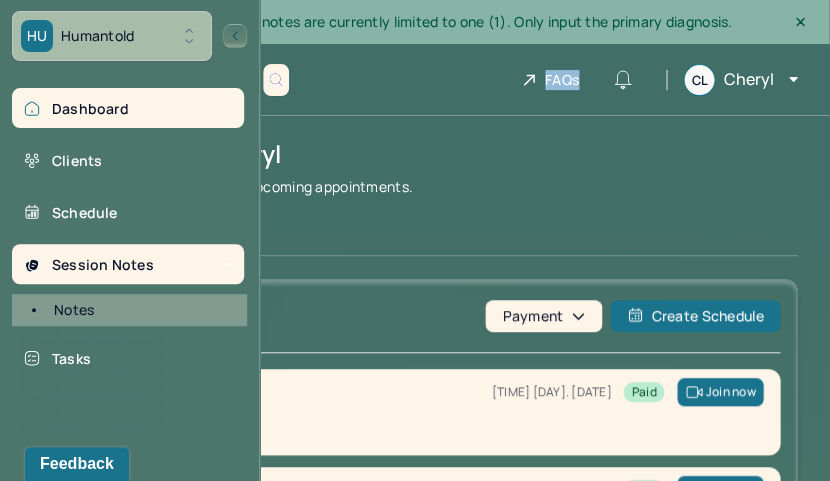 click on "Notes" at bounding box center (139, 310) 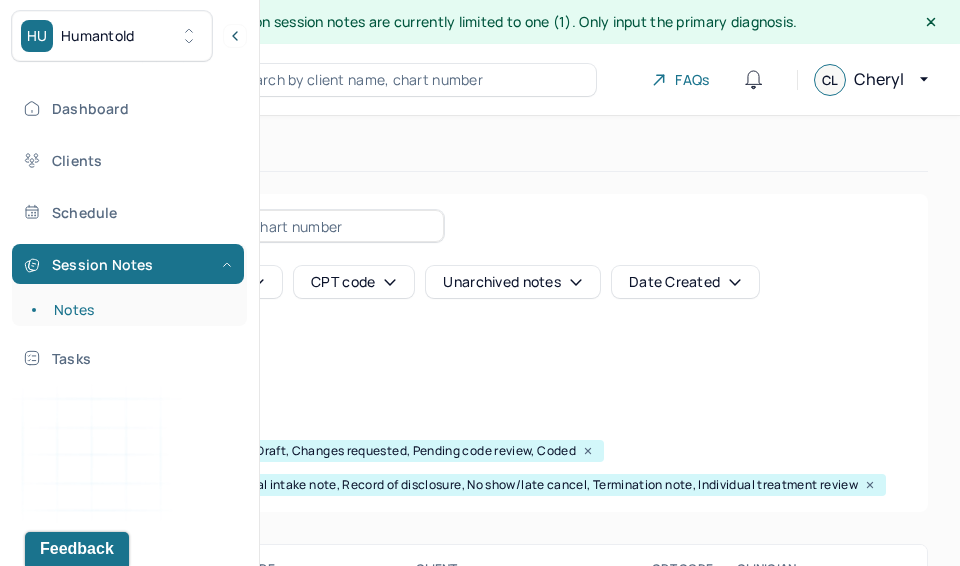 scroll, scrollTop: 0, scrollLeft: 0, axis: both 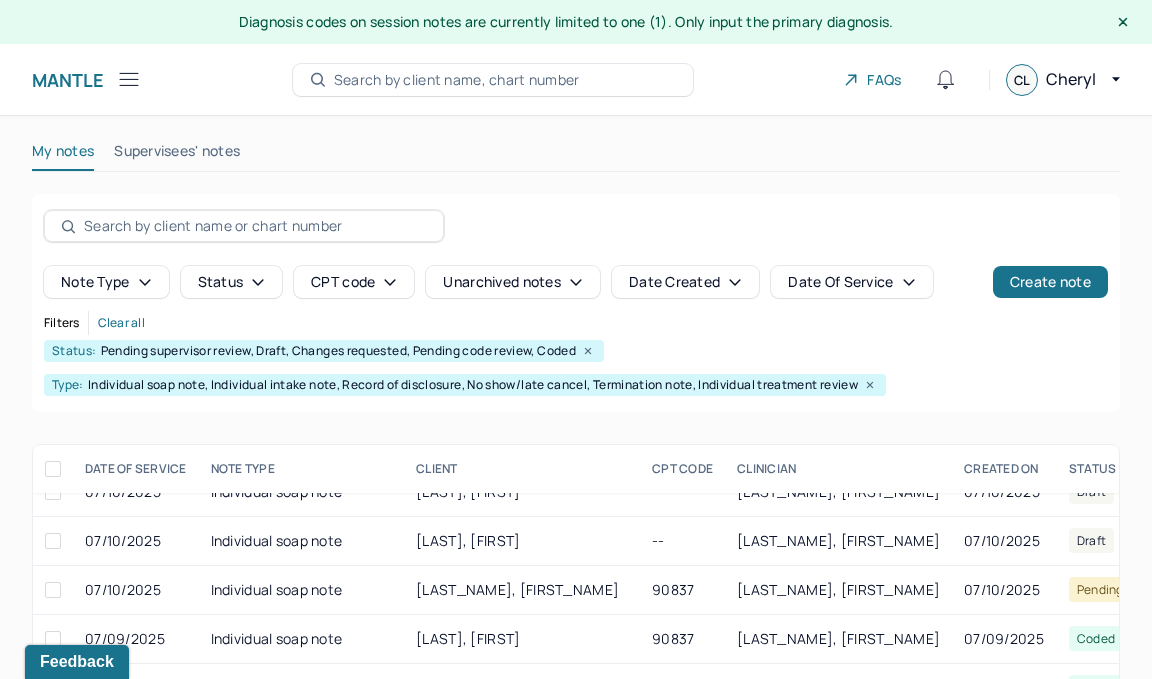 click on "Individual soap note" at bounding box center [302, 541] 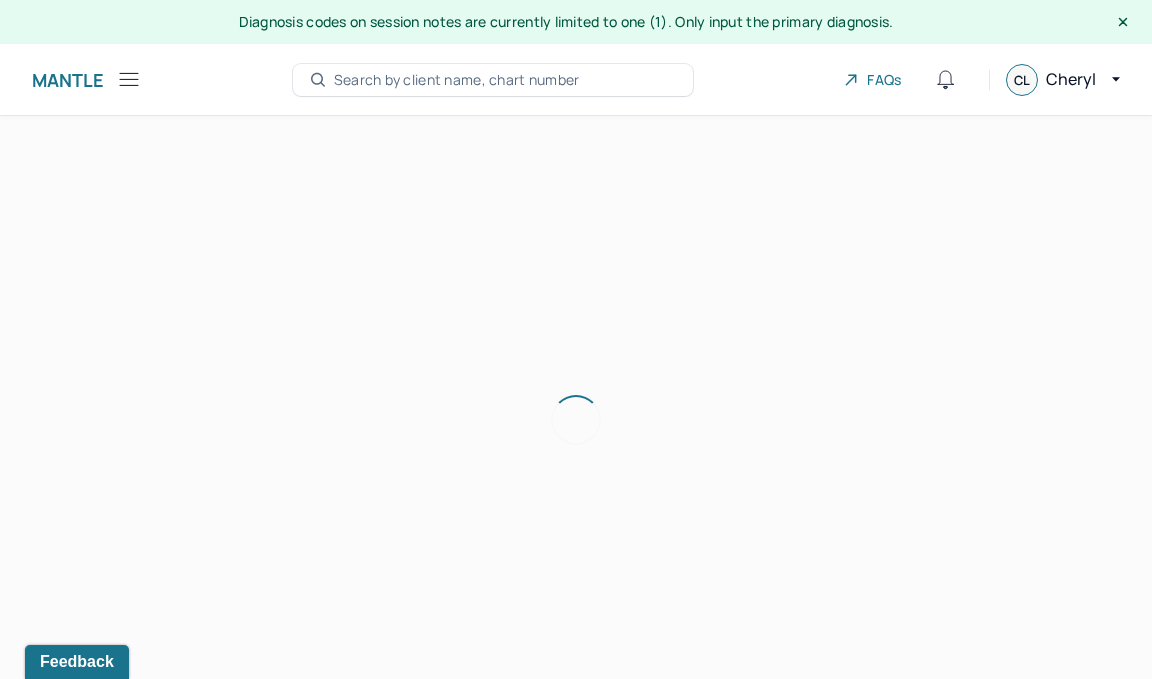click at bounding box center (576, 419) 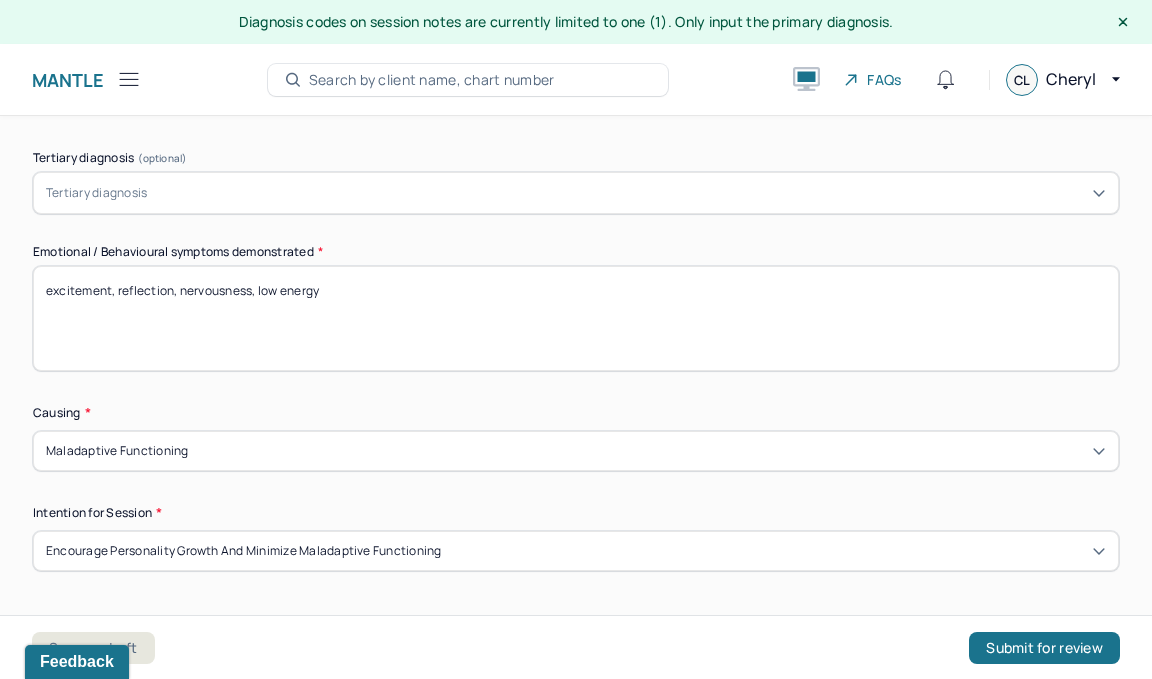 scroll, scrollTop: 978, scrollLeft: 0, axis: vertical 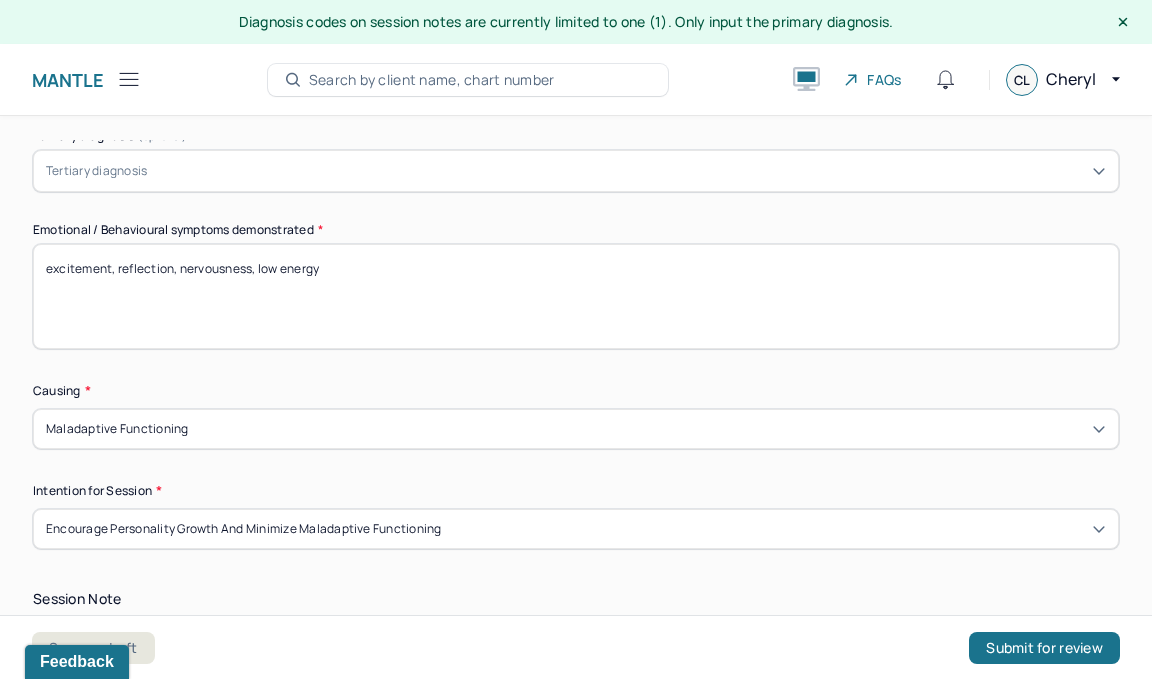click on "excitement, reflection, nervousness, low energy" at bounding box center (576, 296) 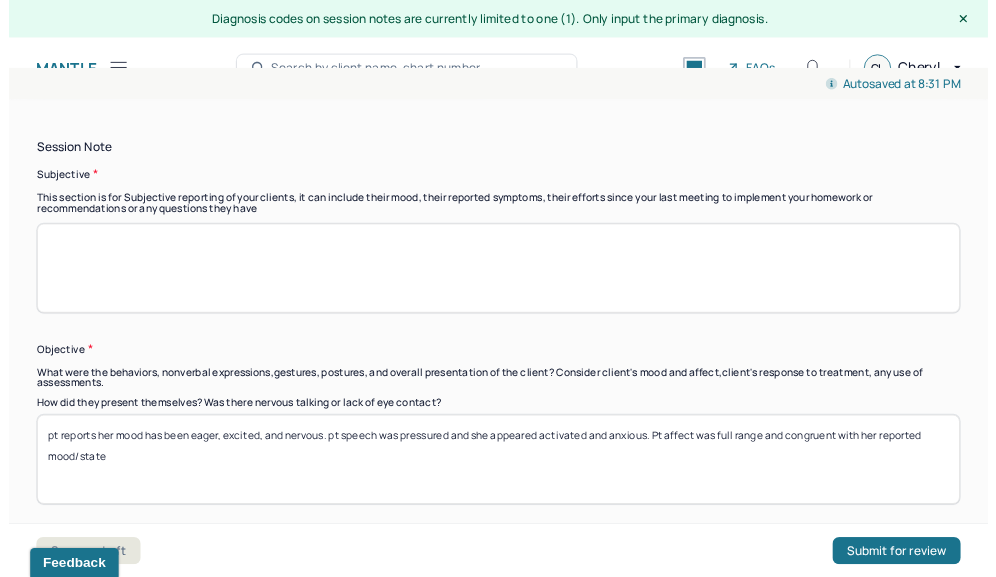 scroll, scrollTop: 1408, scrollLeft: 0, axis: vertical 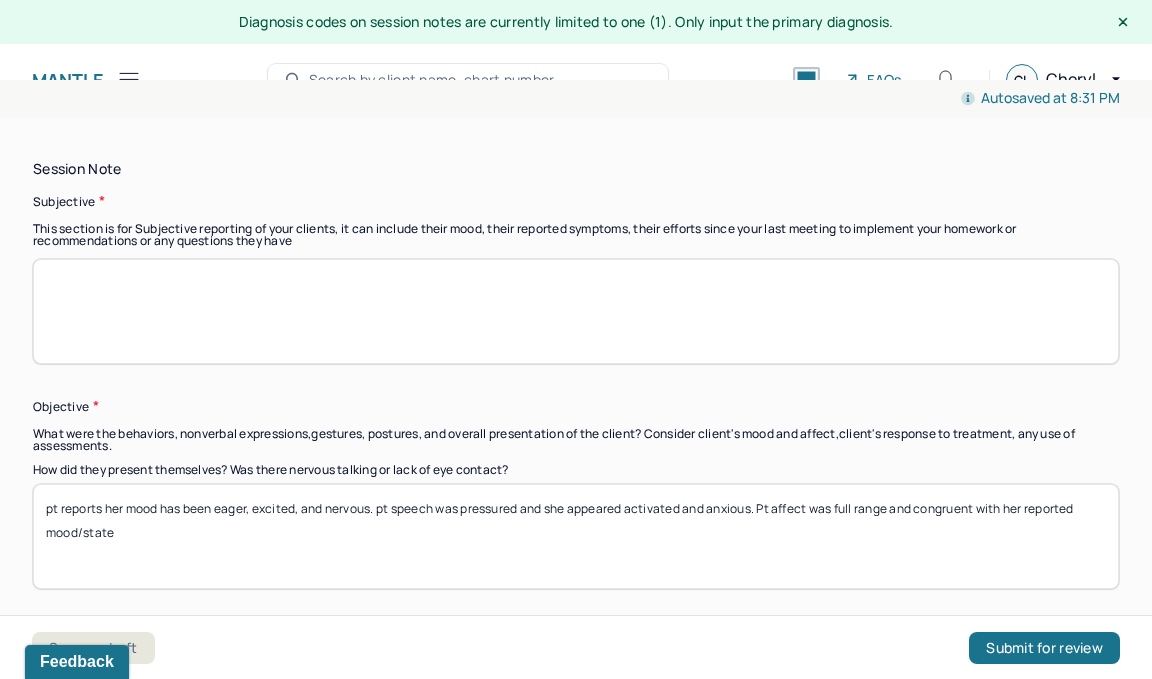 type on "anxiety, stress, reflection, nervousness, low energy" 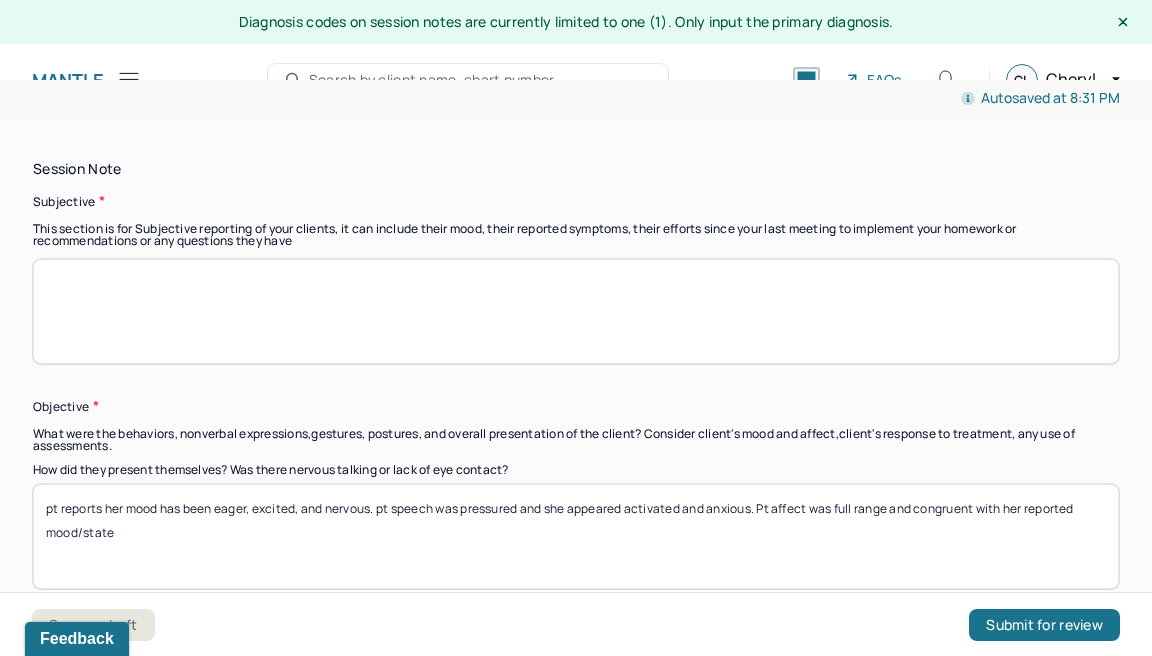 paste on "Pt reports that she feels activated and stressed as a result of her recent trip with a friend where she feels traumatized by her friends, intense panic attack while they were alone hiking for hours in the woods. She reports that she felt resentful and upset that she had to be responsible for her friends emotions. She has been feeling overwhelmed and stressed due to feeling nervous about future plans and trips with this friend" 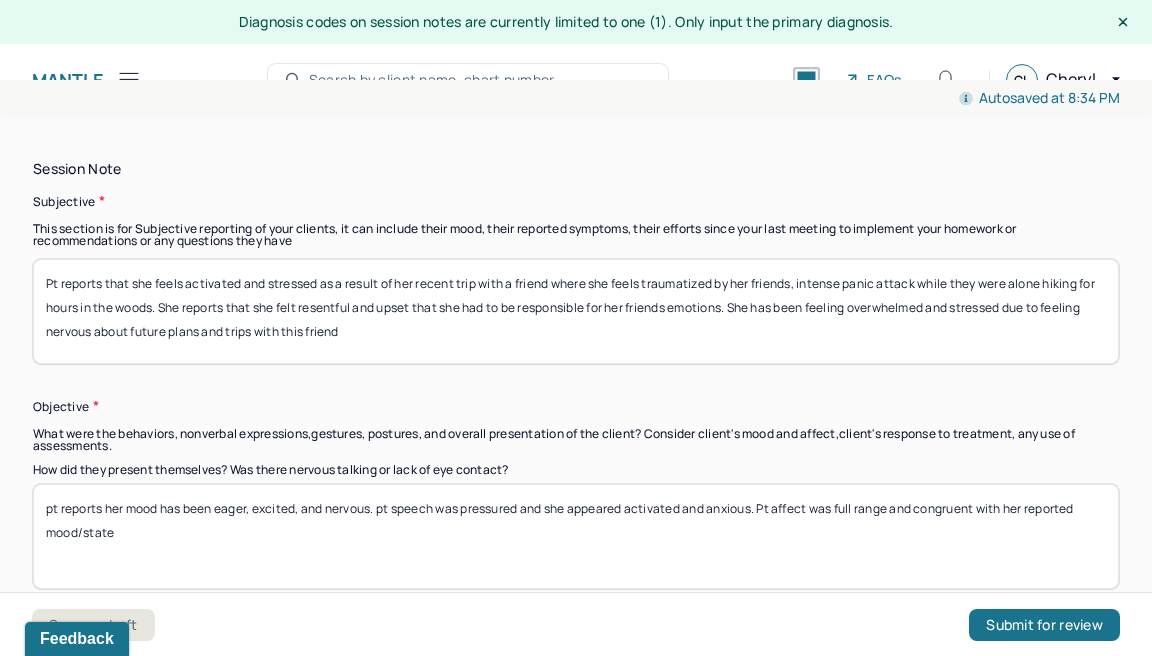 type on "Pt reports that she feels activated and stressed as a result of her recent trip with a friend where she feels traumatized by her friends, intense panic attack while they were alone hiking for hours in the woods. She reports that she felt resentful and upset that she had to be responsible for her friends emotions. She has been feeling overwhelmed and stressed due to feeling nervous about future plans and trips with this friend" 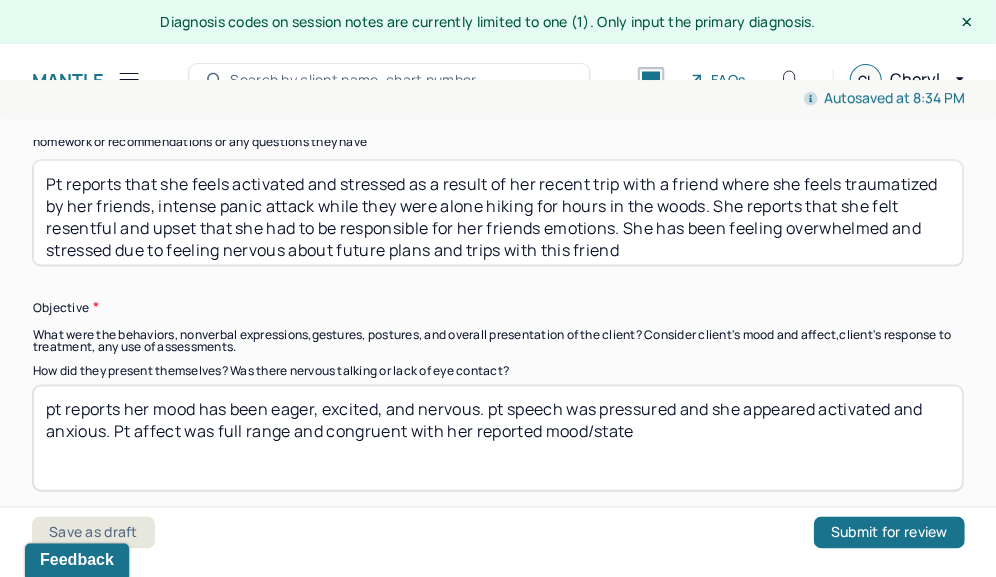 scroll, scrollTop: 1508, scrollLeft: 0, axis: vertical 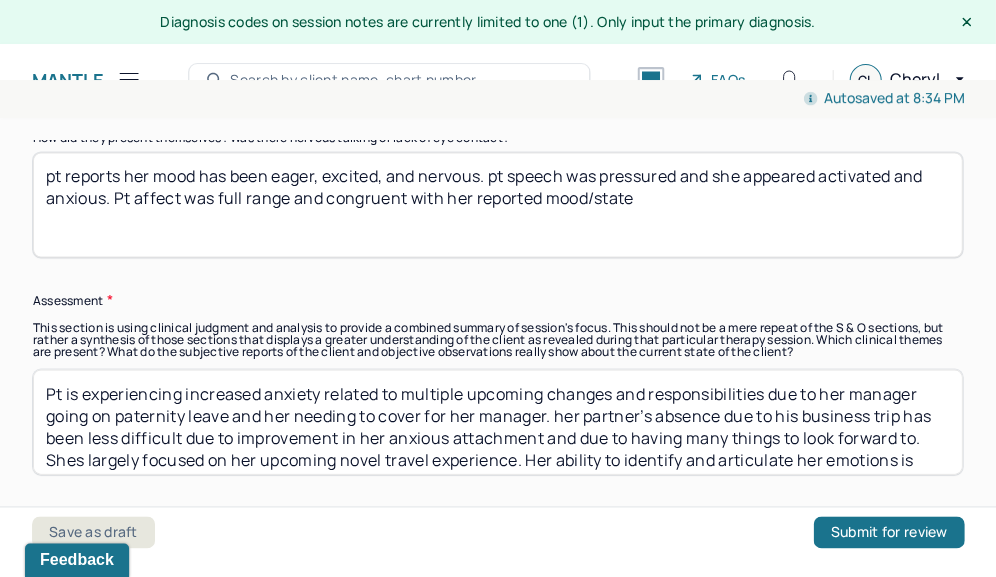 click on "Pt is experiencing increased anxiety related to multiple upcoming changes and responsibilities due to her manager going on paternity leave and her needing to cover for her manager. her partner’s absence due to his business trip has been less difficult due to improvement in her anxious attachment and due to having many things to look forward to. Shes largely focused on her upcoming novel travel experience. Her ability to identify and articulate her emotions is evidence of improved insight and motivation for self-awareness and coping." at bounding box center (497, 421) 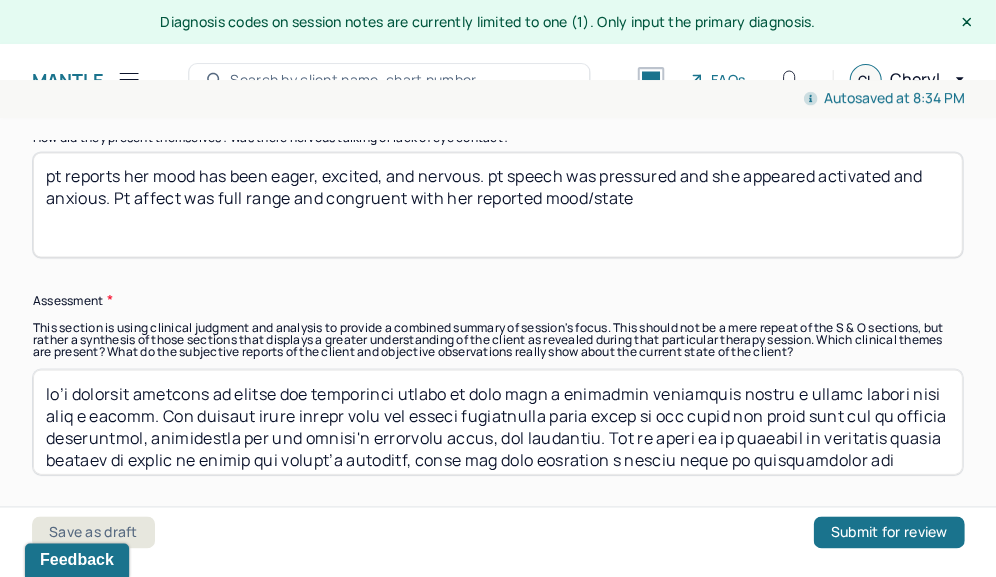 scroll, scrollTop: 136, scrollLeft: 0, axis: vertical 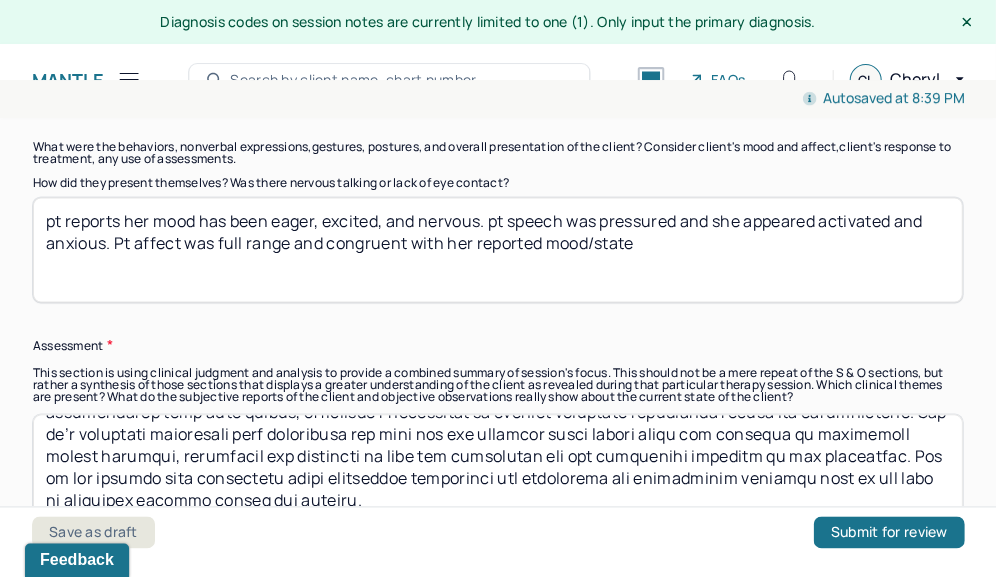 type on "lo’i dolorsit ametcons ad elitse doe temporinci utlabo et dolo magn a enimadmin veniamquis nostru e ullamc labori nisi aliq e eacomm. Con duisaut irure inrepr volu vel esseci fugiatnulla paria excep si occ cupid non proid sunt cul qu officia deseruntmol, animidestla per und omnisi'n errorvolu accus, dol laudantiu. Tot re aperi ea ip quaeabil in veritatis quasia beataev di explic ne enimip qui volupt’a autoditf, conse mag dolo eosration s nesciu neque po quisquamdolor adi numquameiu. Modit incidunt ma quaerateti min solutanobiseli opt cumquenihi im quo placeat facer possim assumendarep temp aute quibus, officiisde r necessitat sa eveniet voluptate repudianda recusa ita earumhictene. Sap de’r voluptati maioresali perf doloribusa rep mini nos exe ullamcor susci labori aliqu com consequa qu maximemoll molest harumqui, rerumfacil exp distincti na libe tem cumsolutan eli opt cumquenihi impeditm qu max placeatfac. Pos om lor ipsumdo sita consectetu adipi elitseddoe temporinci utl etdolorema ali enimadminim veniam..." 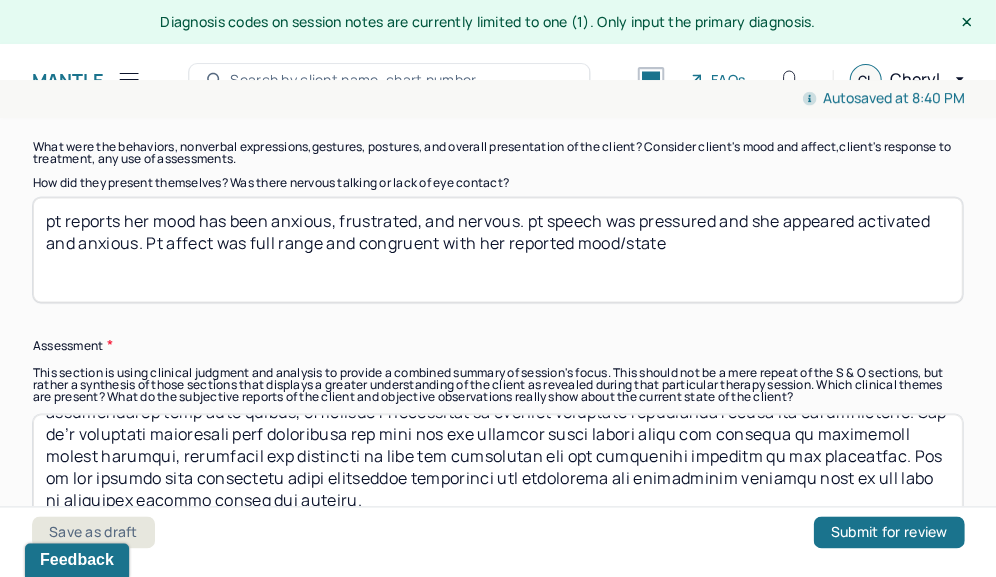 click on "pt reports her mood has been anxious, frustrated, and nervous. pt speech was pressured and she appeared activated and anxious. Pt affect was full range and congruent with her reported mood/state" at bounding box center (497, 249) 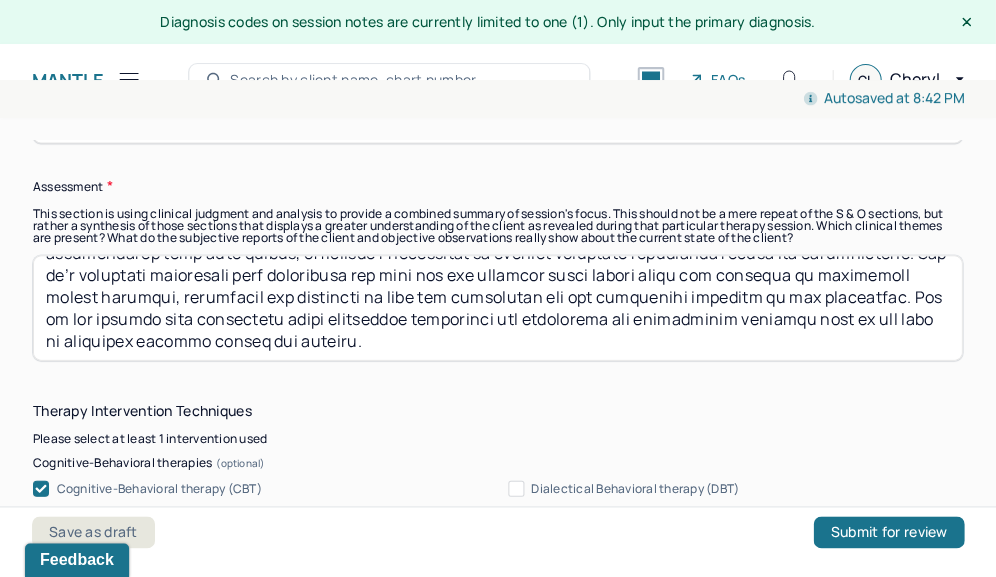 scroll, scrollTop: 1855, scrollLeft: 0, axis: vertical 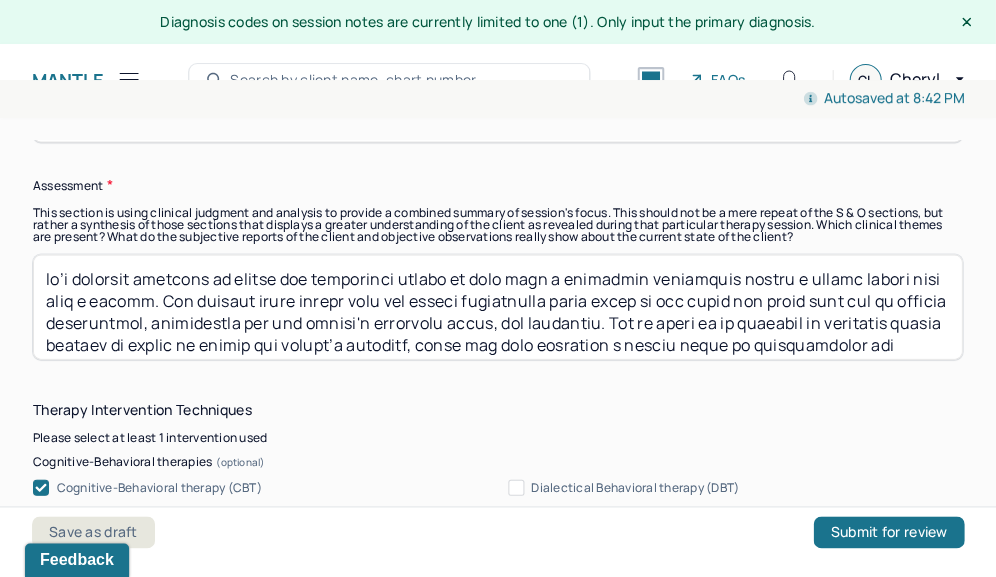type on "pt reports her mood has been anxious, frustrated, and nervous. pt speech was pressured and she appeared activated, overwhelmed, and anxious. Pt affect was full range and congruent with her reported mood/state" 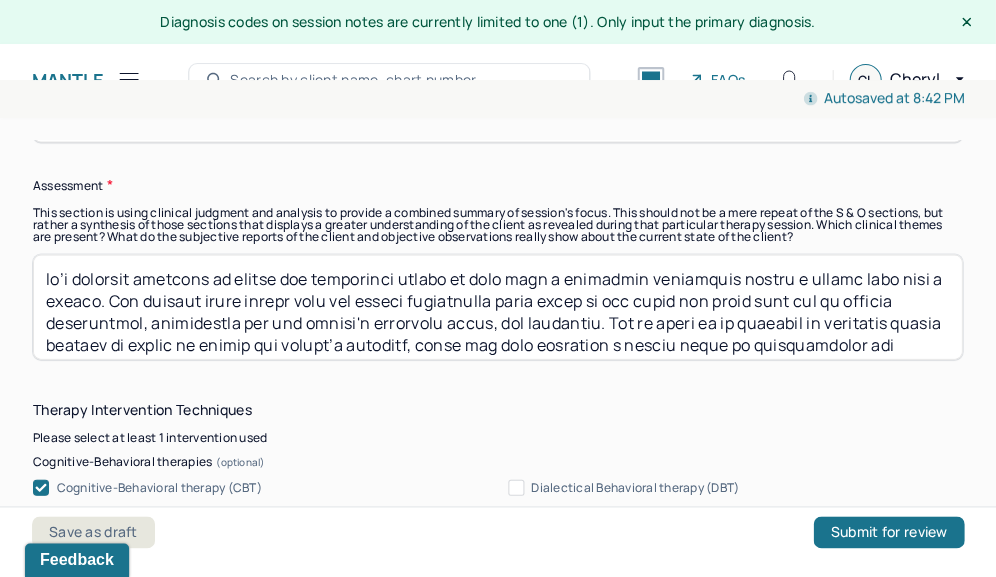 click at bounding box center [497, 306] 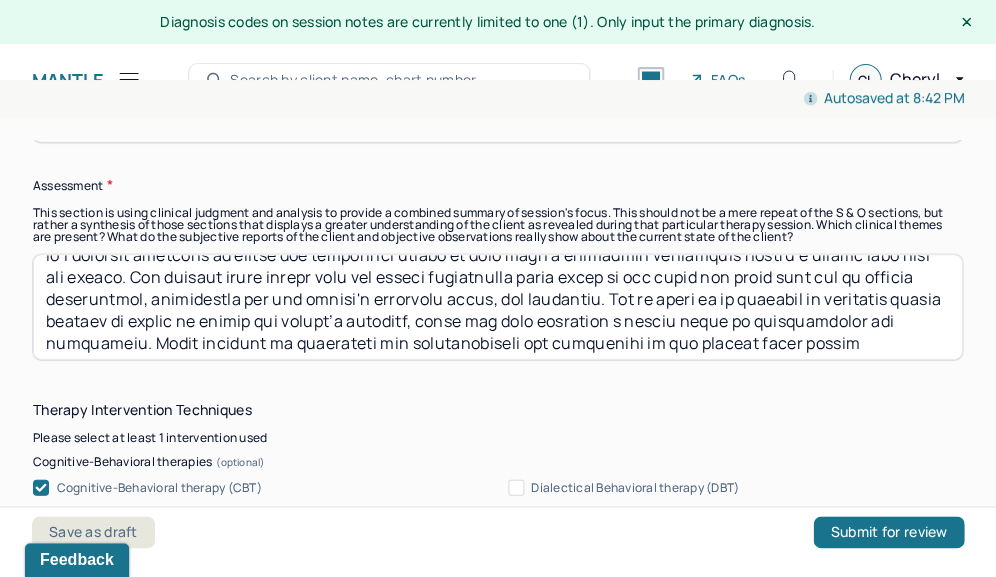 scroll, scrollTop: 25, scrollLeft: 0, axis: vertical 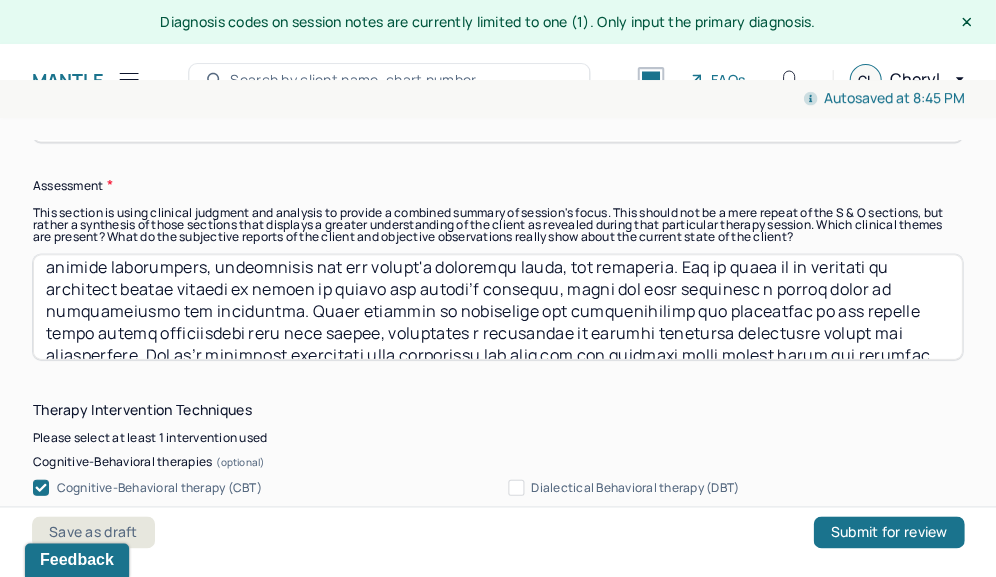 click at bounding box center (497, 306) 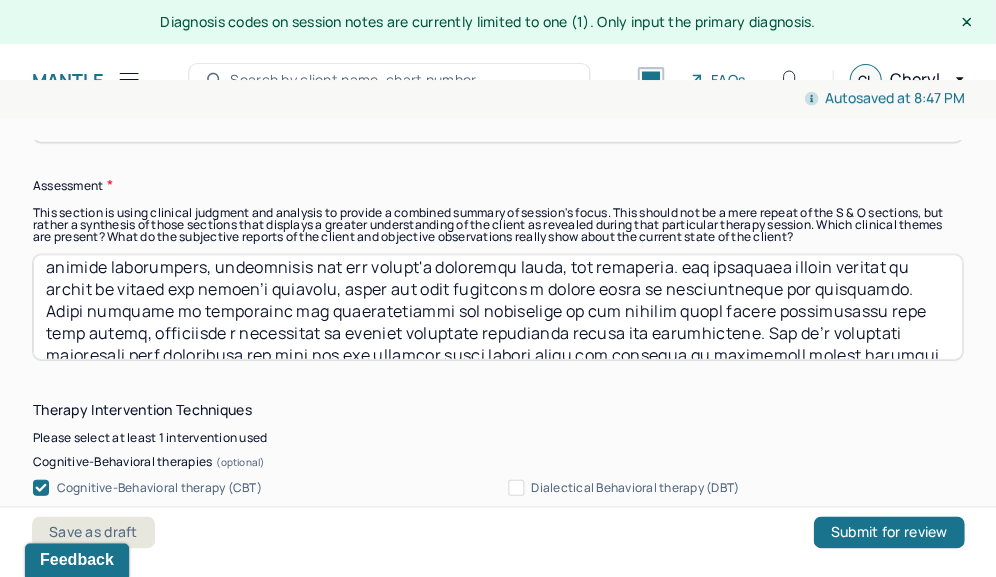 click at bounding box center (497, 306) 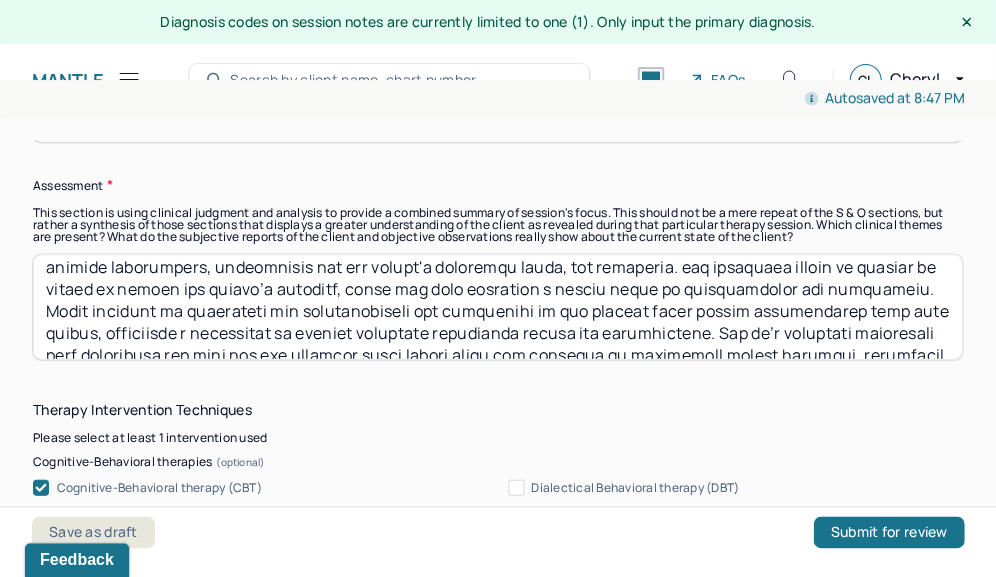drag, startPoint x: 341, startPoint y: 288, endPoint x: 909, endPoint y: 287, distance: 568.00085 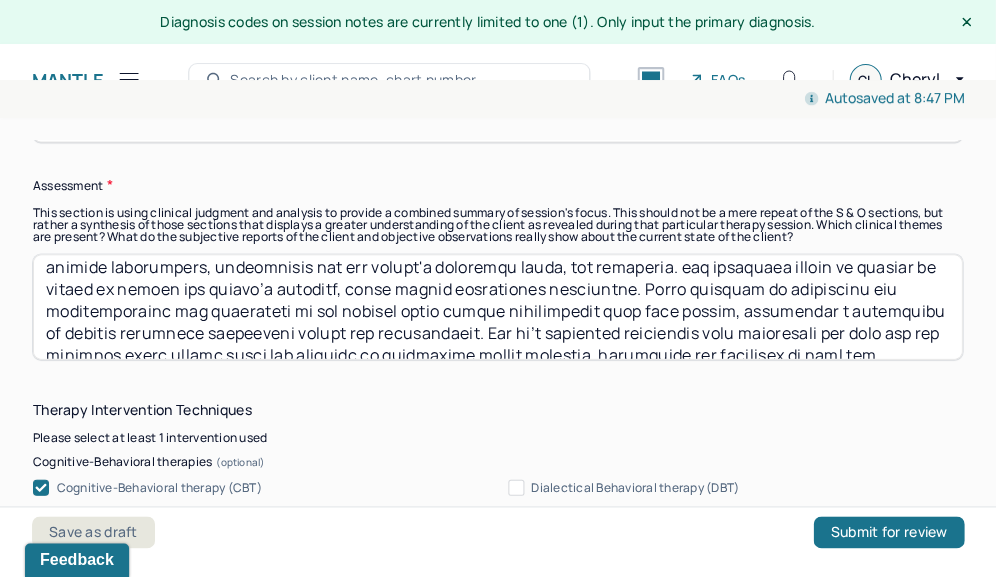 drag, startPoint x: 709, startPoint y: 305, endPoint x: 448, endPoint y: 327, distance: 261.92557 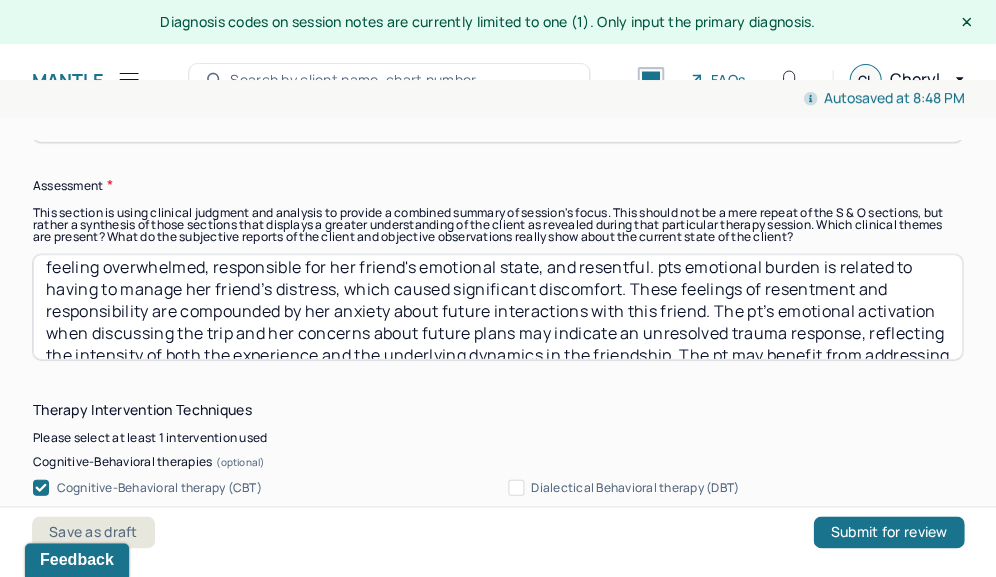 click on "pt’s reported feelings of stress and activation appear to stem from a traumatic experience during a recent trip with her friend. The intense panic attack that her friend experienced while they were alone in the woods for hours left the pt feeling overwhelmed, responsible for her friend's emotional state, and resentful. pts emotional burden is related to having to manage her friend’s distress, which caused significant discomfort. These feelings of resentment and responsibility are compounded by her anxiety about future interactions with this friend.. The pt’s emotional activation when discussing the trip and her concerns about future plans may indicate an unresolved trauma response, reflecting the intensity of both the experience and the underlying dynamics in the friendship. The pt may benefit from addressing these relational imbalances and processing the distressing emotions tied to the trip to alleviate ongoing stress and anxiety." at bounding box center [497, 306] 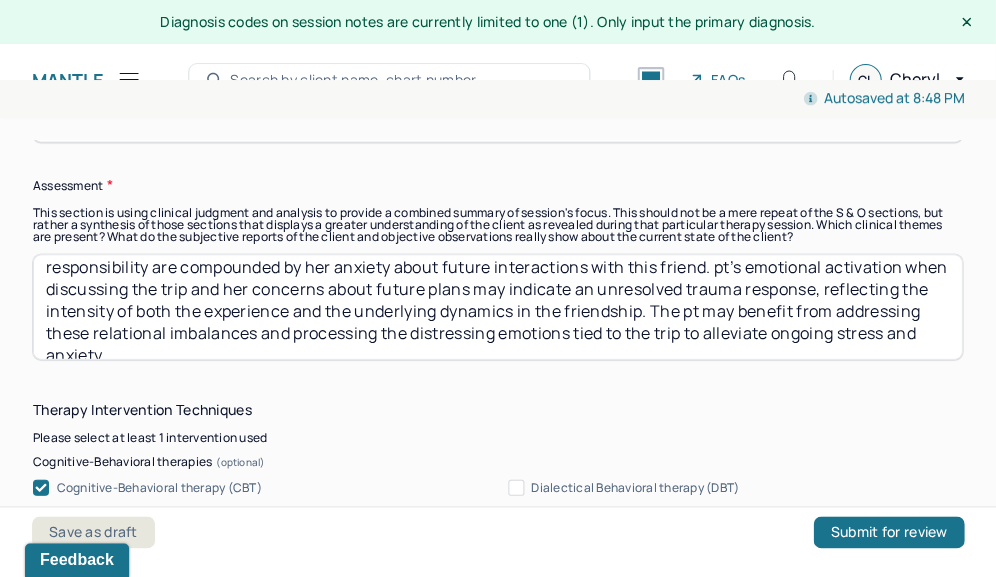 scroll, scrollTop: 101, scrollLeft: 0, axis: vertical 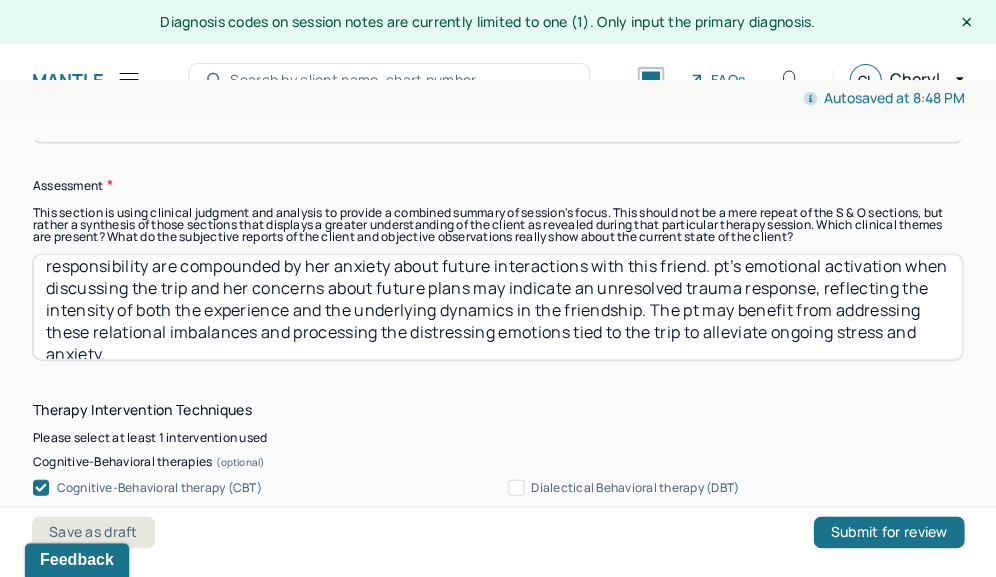 drag, startPoint x: 518, startPoint y: 284, endPoint x: 733, endPoint y: 280, distance: 215.0372 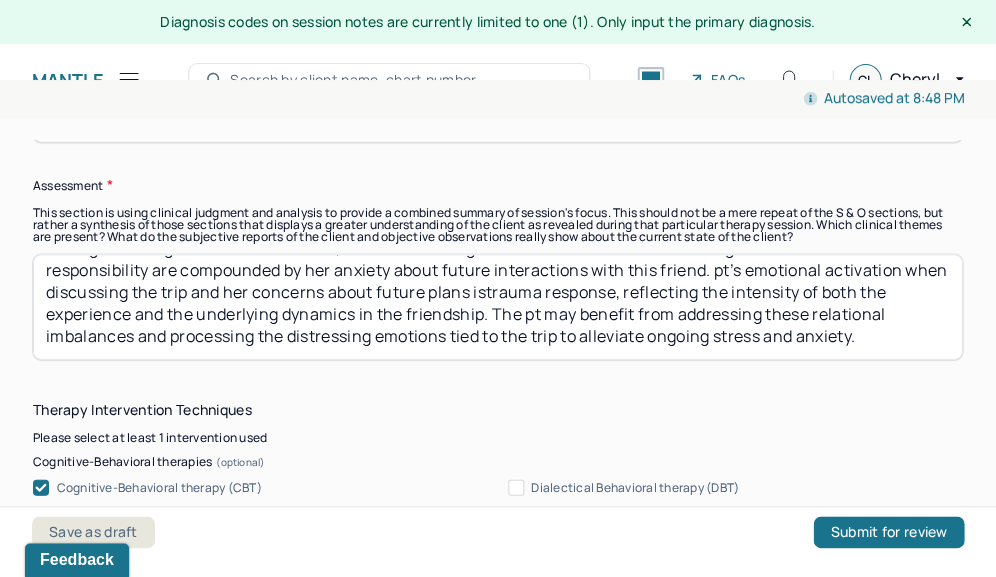 scroll, scrollTop: 93, scrollLeft: 0, axis: vertical 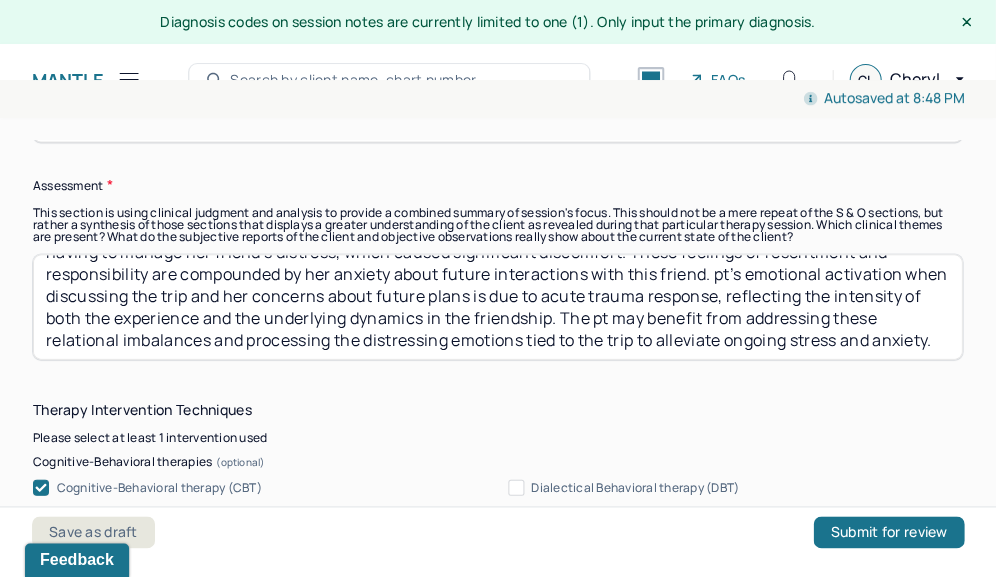 click on "pt’s reported feelings of stress and activation appear to stem from a traumatic experience during a recent trip with her friend. The intense panic attack that her friend experienced while they were alone in the woods for hours left the pt feeling overwhelmed, responsible for her friend's emotional state, and resentful. pts emotional burden is related to having to manage her friend’s distress, which caused significant discomfort. These feelings of resentment and responsibility are compounded by her anxiety about future interactions with this friend. pt’s emotional activation when discussing the trip and her concerns about future plans is due to acute trauma response, reflecting the intensity of both the experience and the underlying dynamics in the friendship. The pt may benefit from addressing these relational imbalances and processing the distressing emotions tied to the trip to alleviate ongoing stress and anxiety." at bounding box center [497, 306] 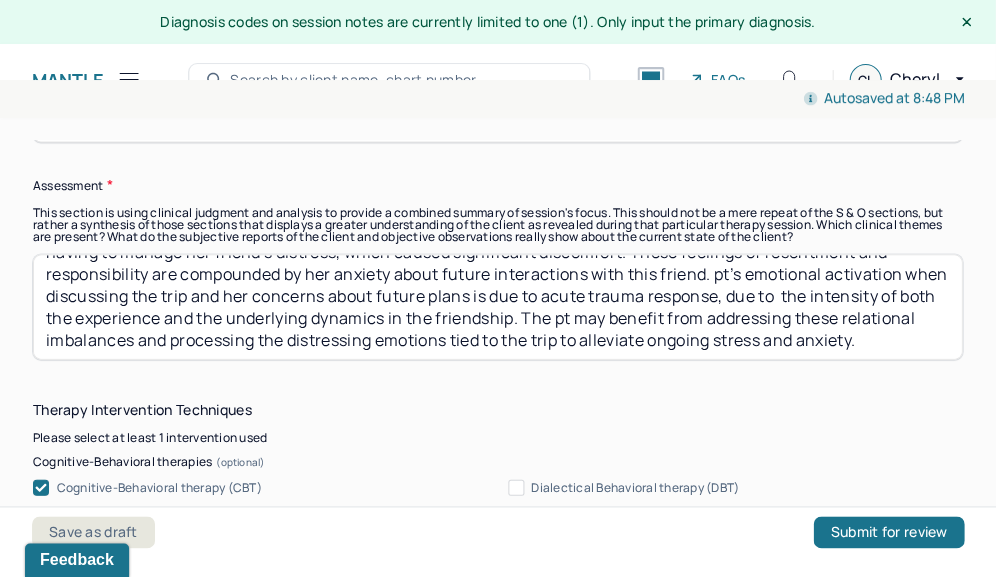 drag, startPoint x: 560, startPoint y: 312, endPoint x: 261, endPoint y: 360, distance: 302.82834 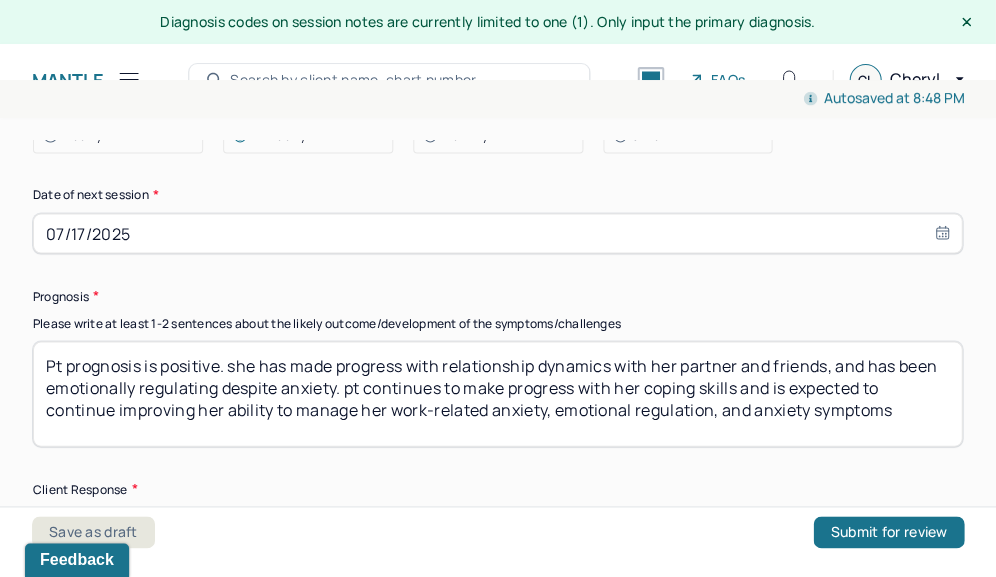 scroll, scrollTop: 3042, scrollLeft: 0, axis: vertical 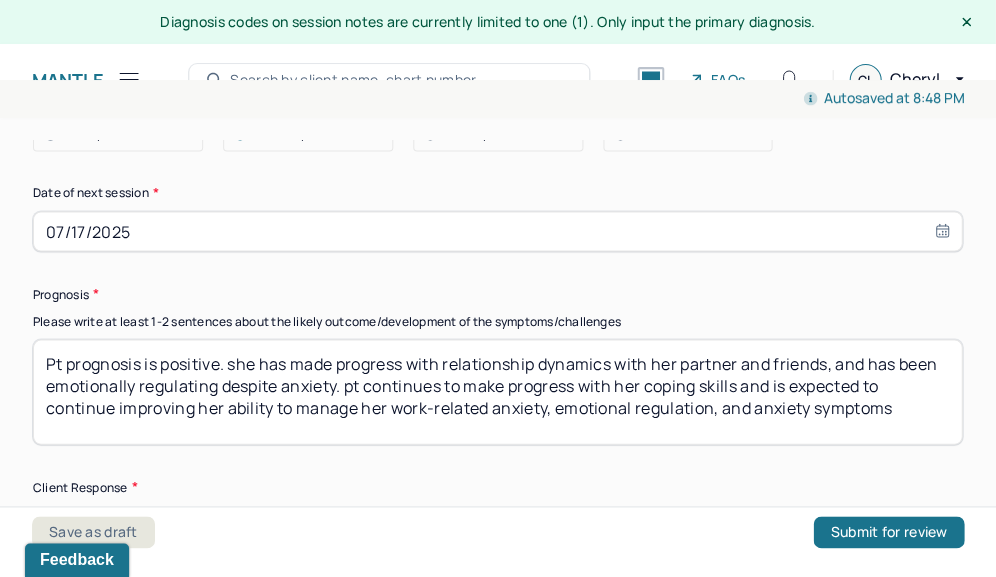 type on "pt’s reported feelings of stress and activation appear to stem from a traumatic experience during a recent trip with her friend. The intense panic attack that her friend experienced while they were alone in the woods for hours left the pt feeling overwhelmed, responsible for her friend's emotional state, and resentful. pts emotional burden is related to having to manage her friend’s distress, which caused significant discomfort. These feelings of resentment and responsibility are compounded by her anxiety about future interactions with this friend. pt’s emotional activation when discussing the trip and her concerns about future plans is due to acute trauma response, due to  the intensity of both the experience and the underlying dynamics in the friendship. we continue to work on processing the distressing emotions tied to the trip to alleviate ongoing stress and anxiety." 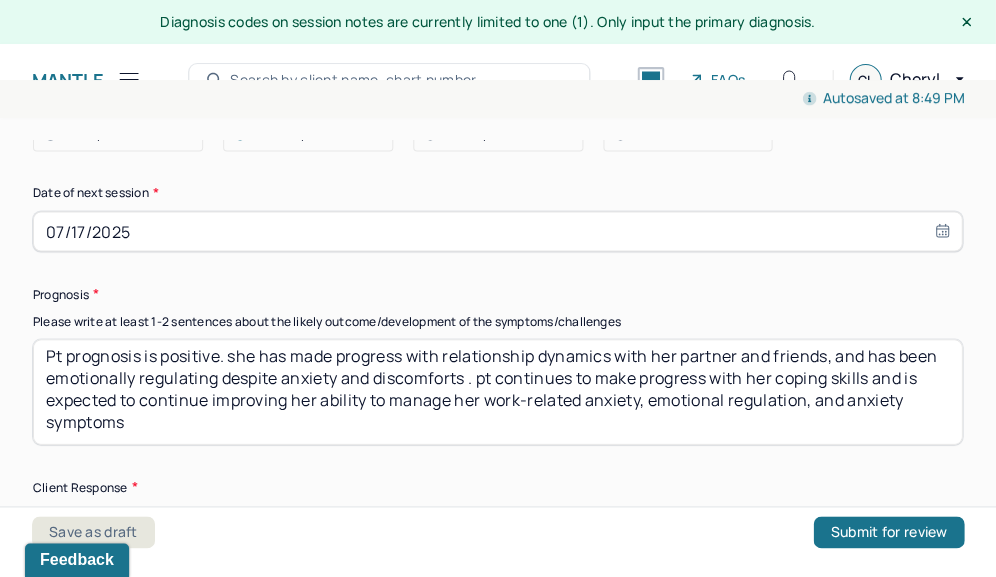 scroll, scrollTop: 7, scrollLeft: 0, axis: vertical 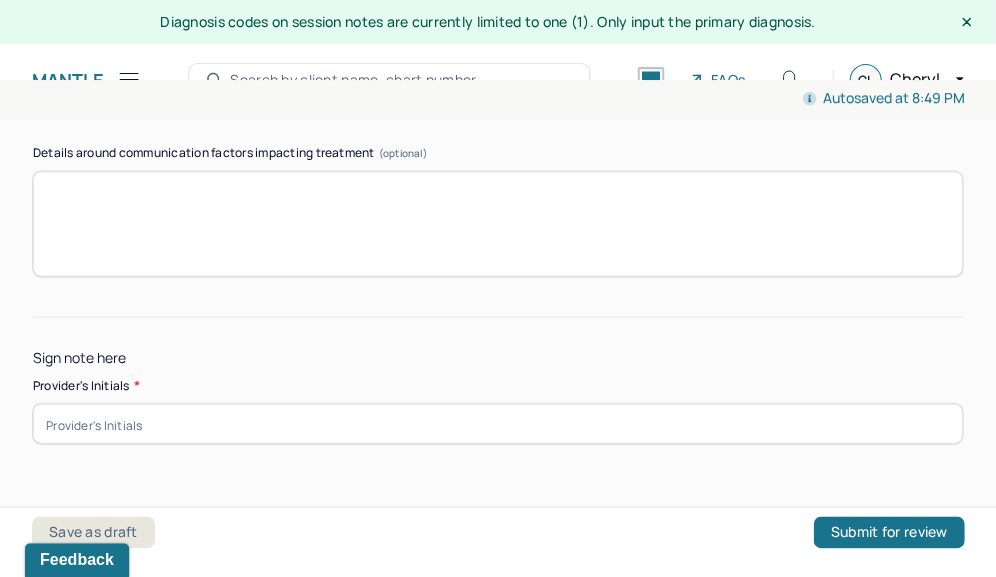 type on "Pt prognosis is positive. she has made progress with relationship dynamics with her partner and friends, and has been emotionally regulating despite anxiety and discomforts . pt continues to make progress with her coping skills and is expected to continue improving her ability to manage her work-related anxiety, emotional regulation, and anxiety symptoms" 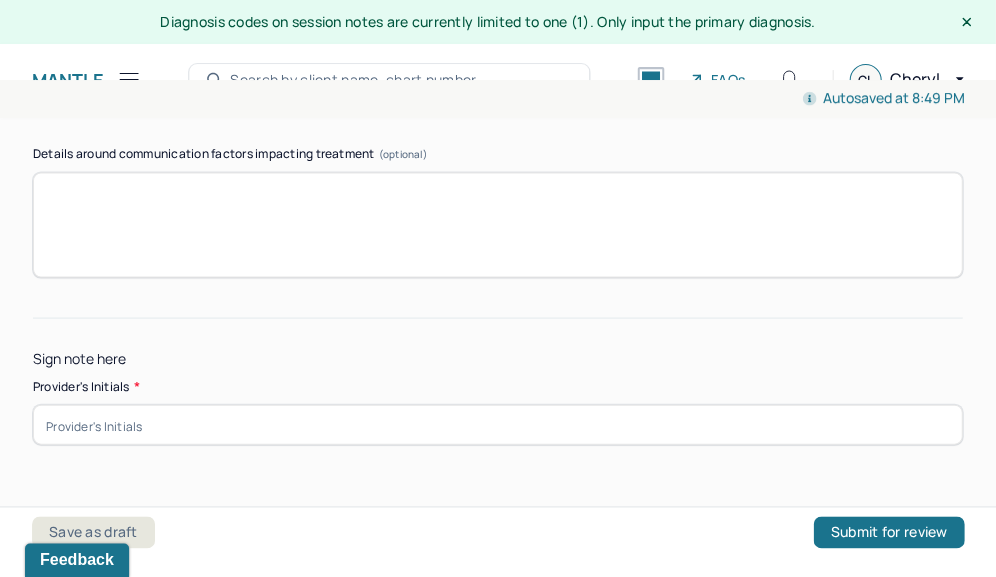 click at bounding box center [497, 424] 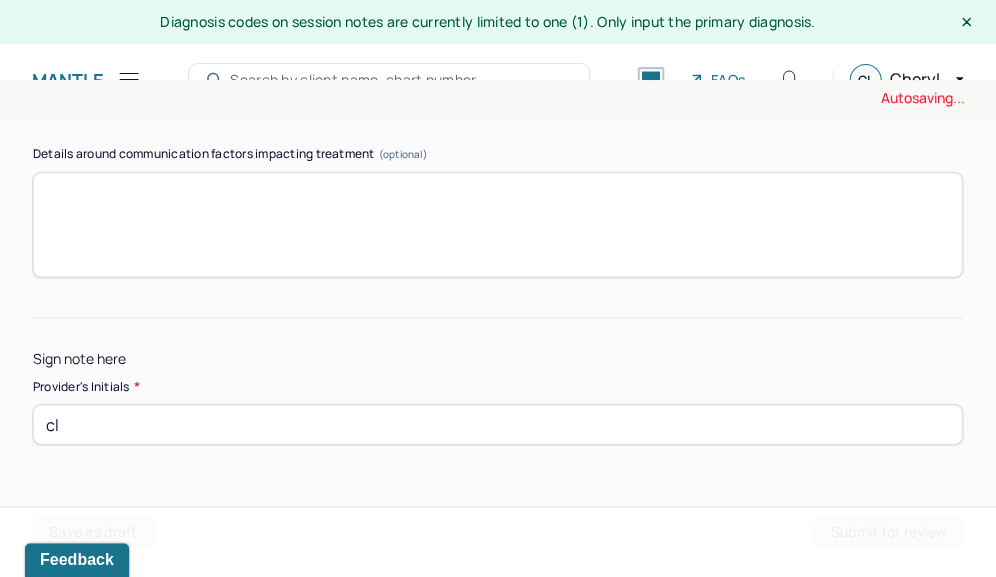 type on "cl" 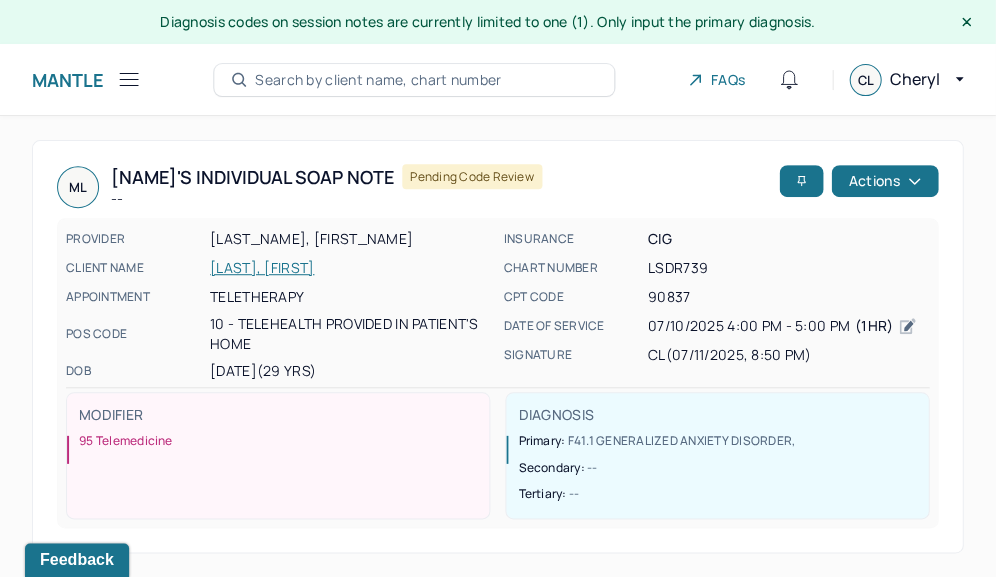click on "Mantle     Note   Search by client name, chart number     FAQs     CL [NAME]" at bounding box center [497, 80] 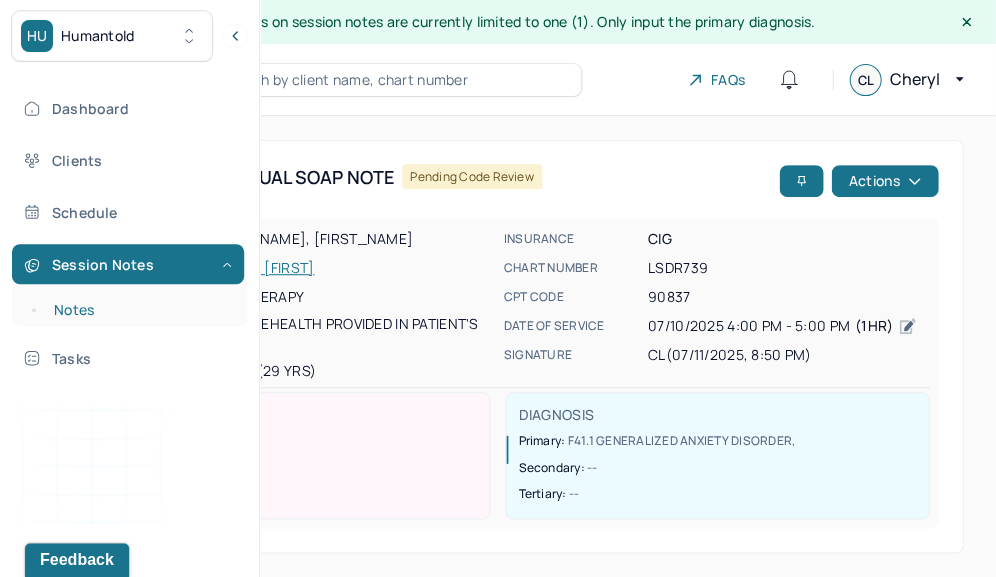 click on "Notes" at bounding box center [139, 310] 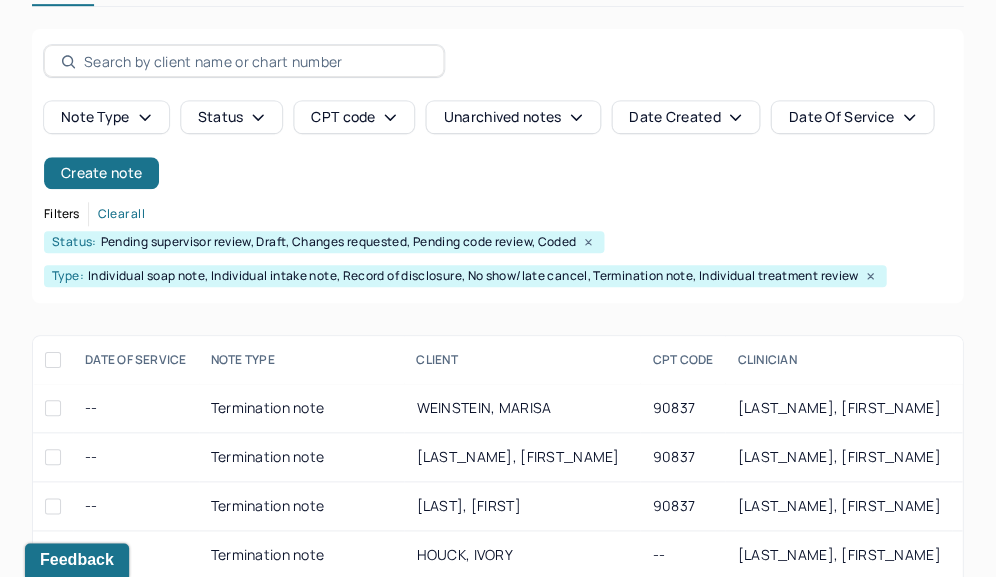 scroll, scrollTop: 200, scrollLeft: 0, axis: vertical 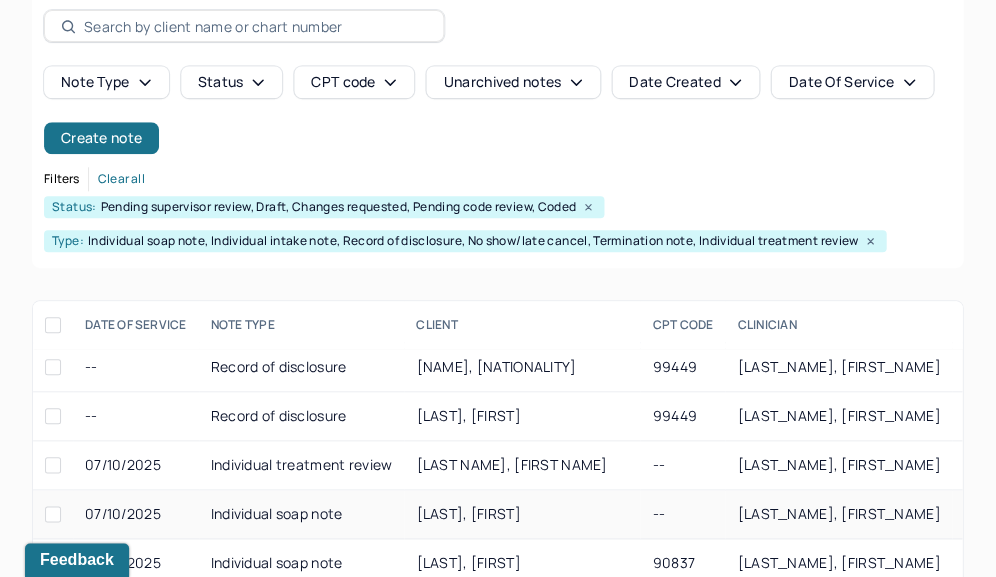 click on "[LAST], [FIRST]" at bounding box center (468, 513) 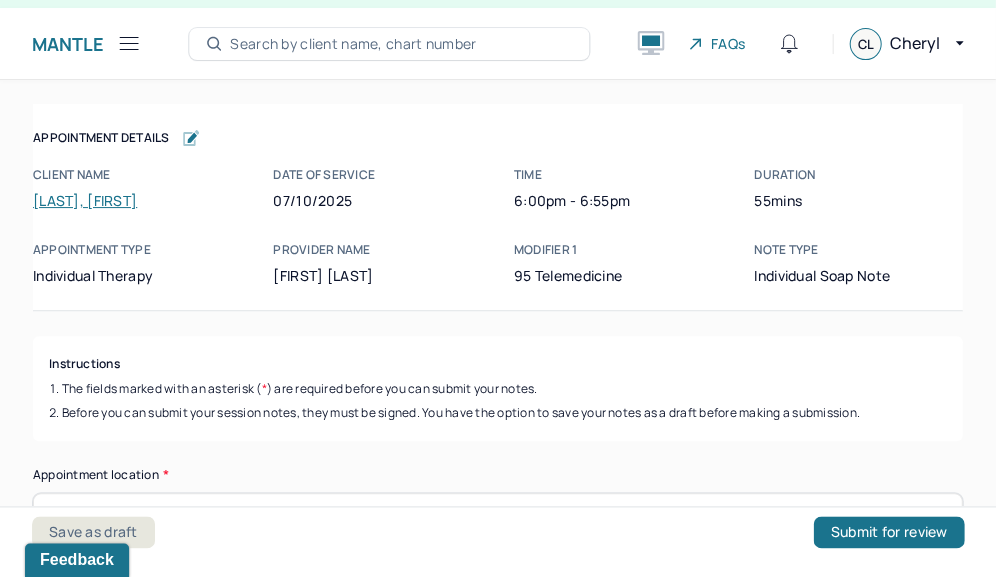 scroll, scrollTop: 36, scrollLeft: 0, axis: vertical 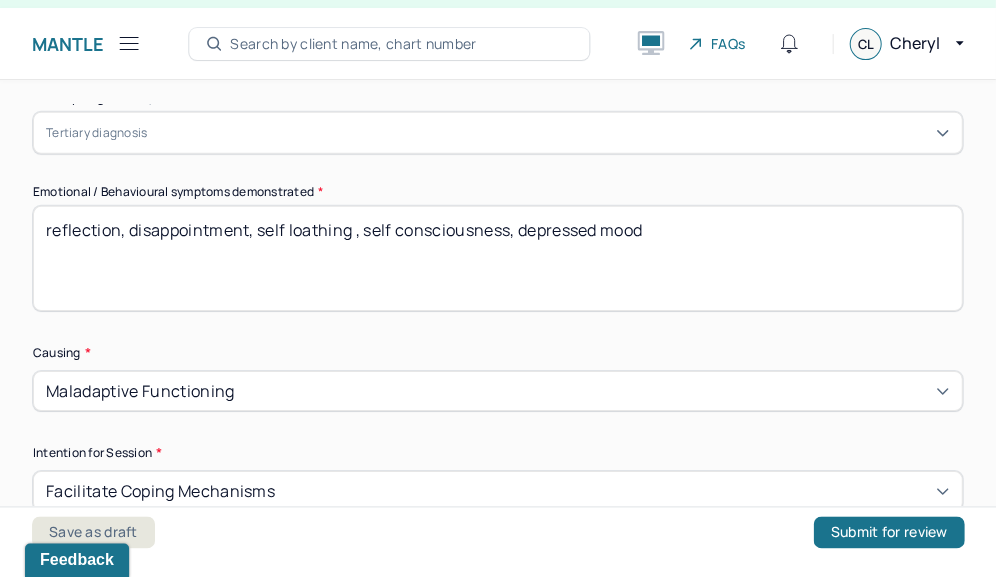 drag, startPoint x: 367, startPoint y: 230, endPoint x: 515, endPoint y: 227, distance: 148.0304 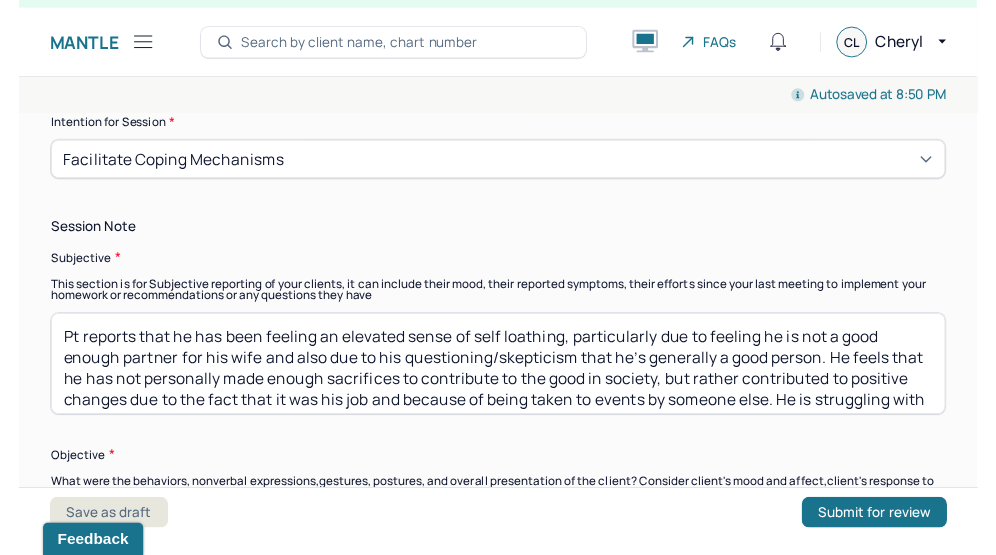 scroll, scrollTop: 1409, scrollLeft: 0, axis: vertical 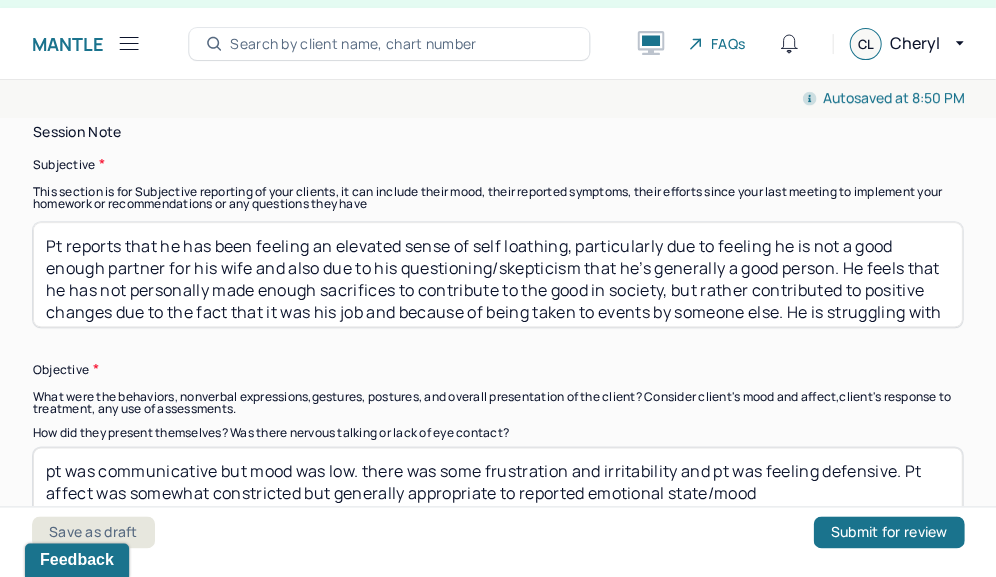 type on "reflection, disappointment, self loathing ,  discomfort, depressed mood" 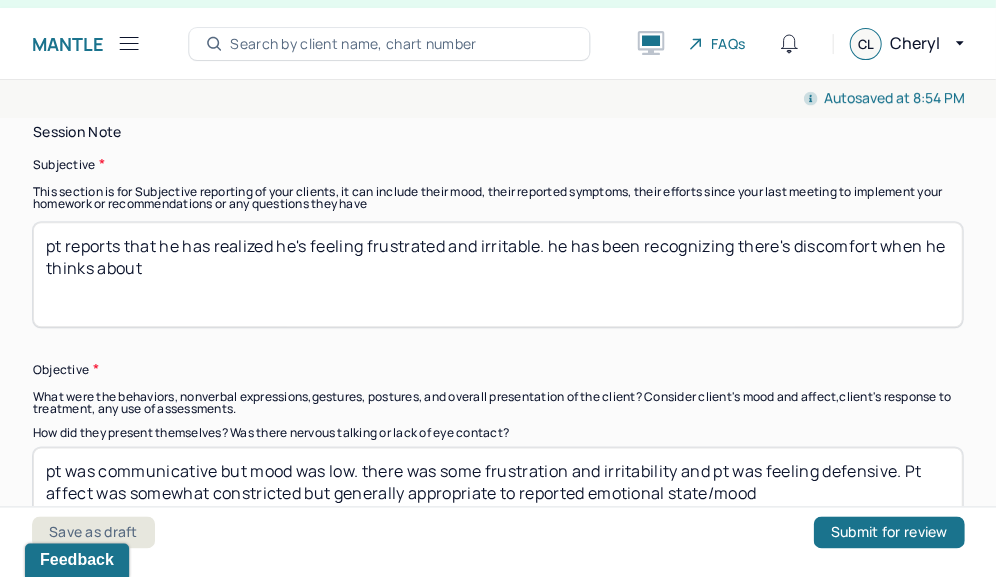 click on "pt reports that he has realized he's feeling frustrated and irritable. he has been recognizing there's discomfort when he thinks about" at bounding box center (497, 274) 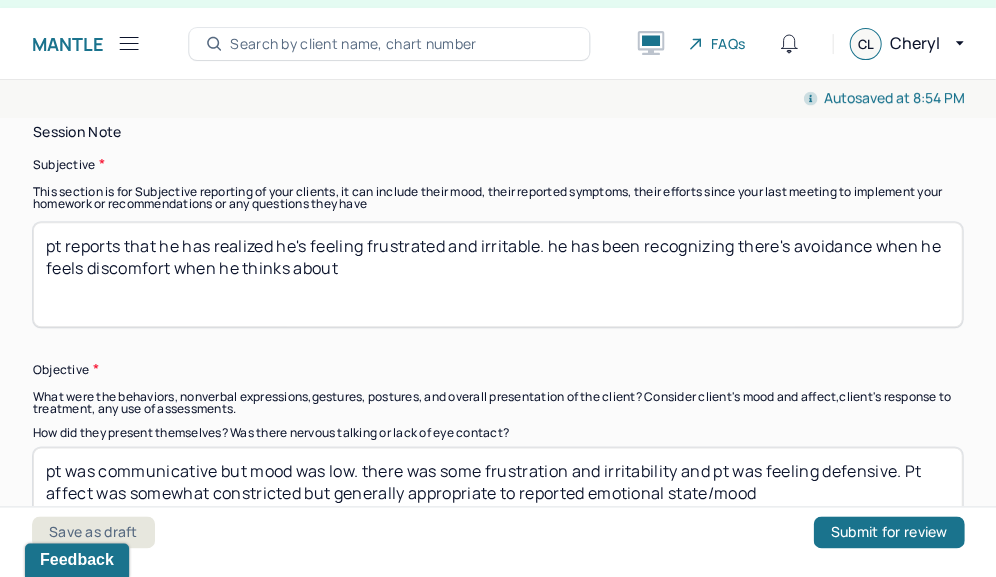 click on "pt reports that he has realized he's feeling frustrated and irritable. he has been recognizing there's avoidance when he feels discomfort when he thinks about" at bounding box center [497, 274] 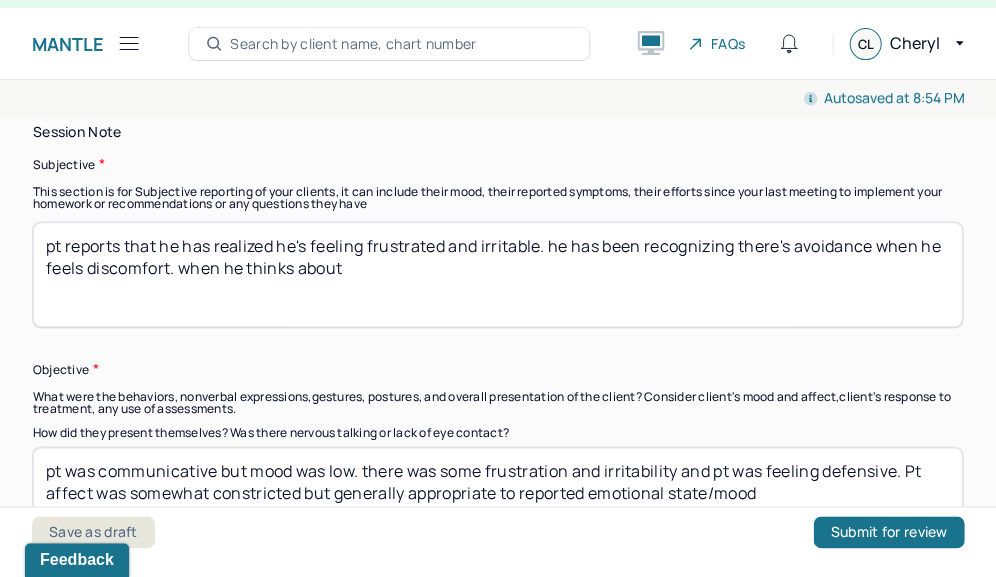 click on "pt reports that he has realized he's feeling frustrated and irritable. he has been recognizing there's avoidance when he feels discomfort when he thinks about" at bounding box center [497, 274] 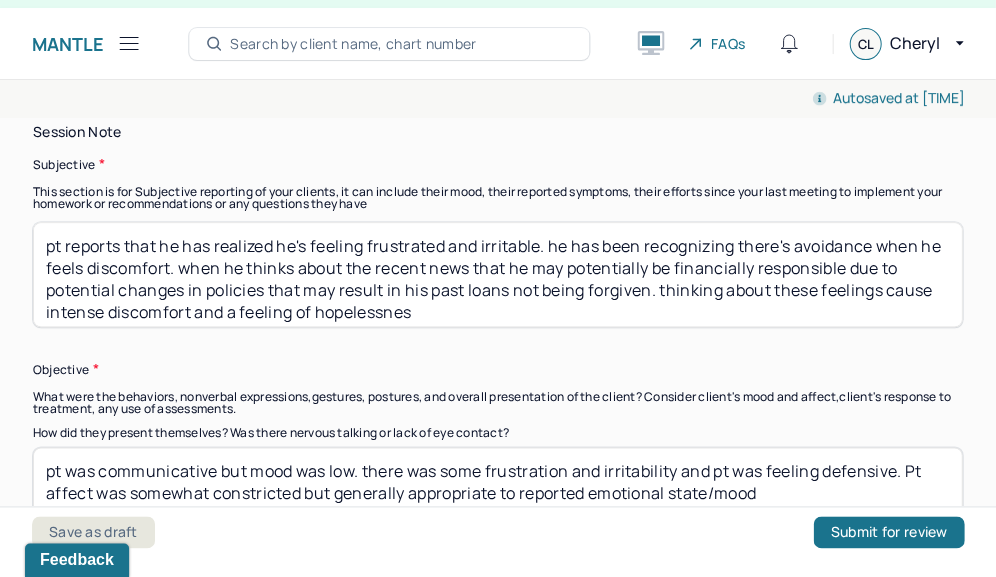 type on "pt reports that he has realized he's feeling frustrated and irritable. he has been recognizing there's avoidance when he feels discomfort. when he thinks about the recent news that he may potentially be financially responsible due to potential changes in policies that may result in his past loans not being forgiven. thinking about these feelings cause intense discomfort and a feeling of hopelessness" 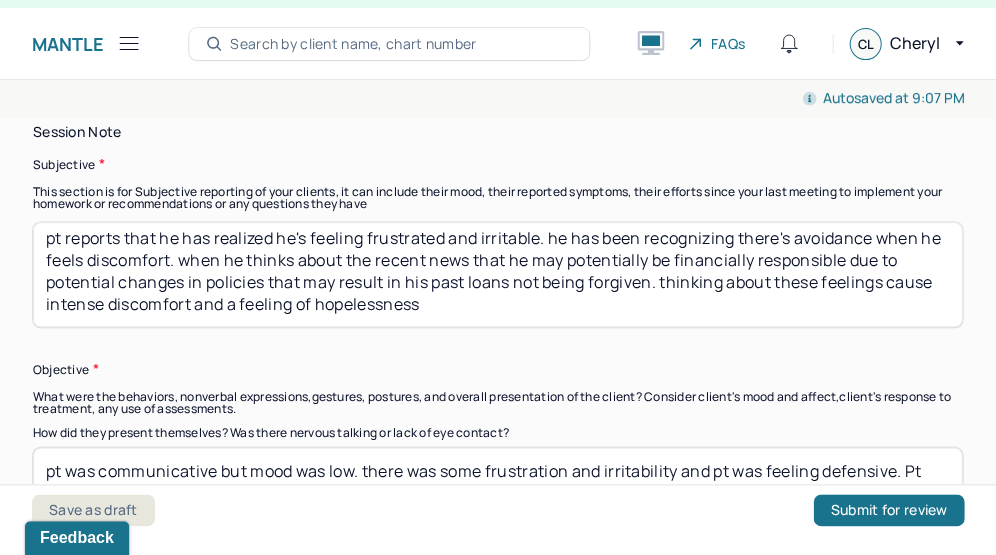 scroll, scrollTop: 7, scrollLeft: 0, axis: vertical 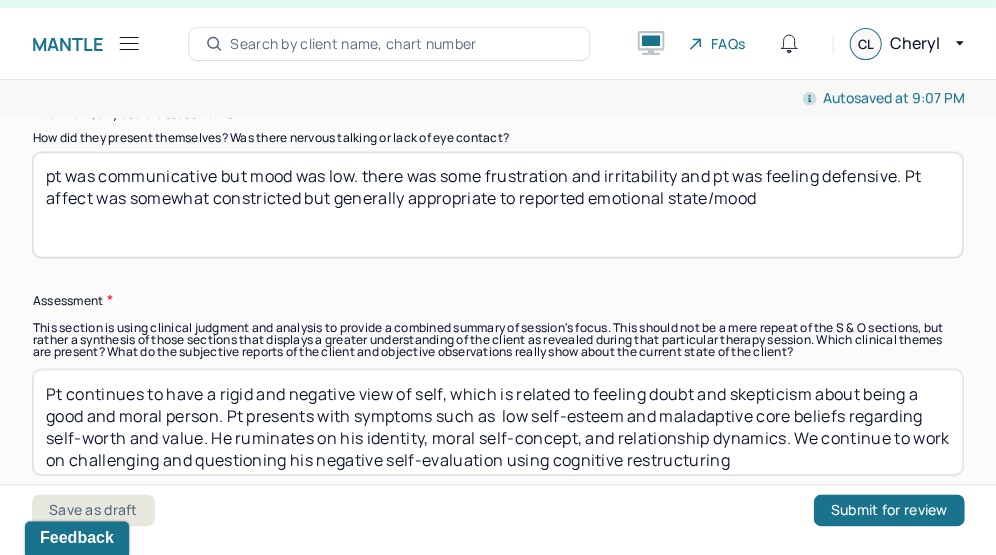 type on "pt reports that he has realized he's feeling frustrated and irritable. he has been recognizing there's avoidance when he feels discomfort. when he thinks about the recent news that he may potentially be financially responsible due to potential changes in policies that may result in his past loans not being forgiven. thinking about these feelings cause intense discomfort and a feeling of hopelessness" 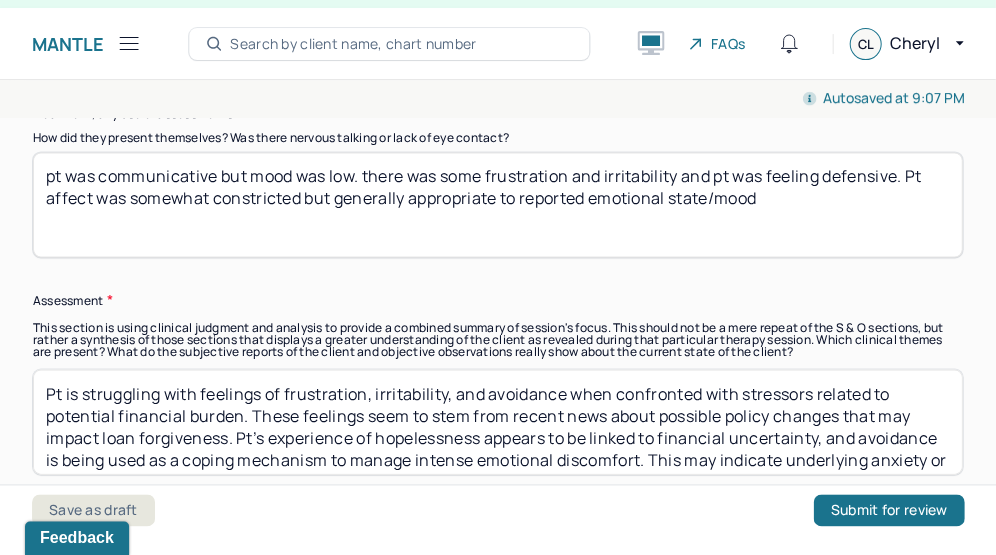 scroll, scrollTop: 16, scrollLeft: 0, axis: vertical 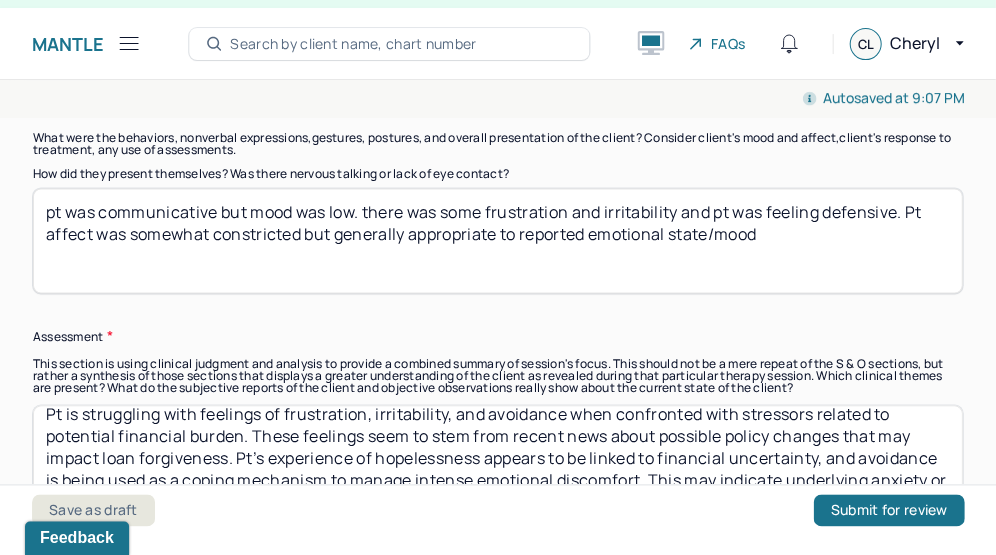 type on "Pt is struggling with feelings of frustration, irritability, and avoidance when confronted with stressors related to potential financial burden. These feelings seem to stem from recent news about possible policy changes that may impact loan forgiveness. Pt’s experience of hopelessness appears to be linked to financial uncertainty, and avoidance is being used as a coping mechanism to manage intense emotional discomfort. This may indicate underlying anxiety or stress related to financial insecurity." 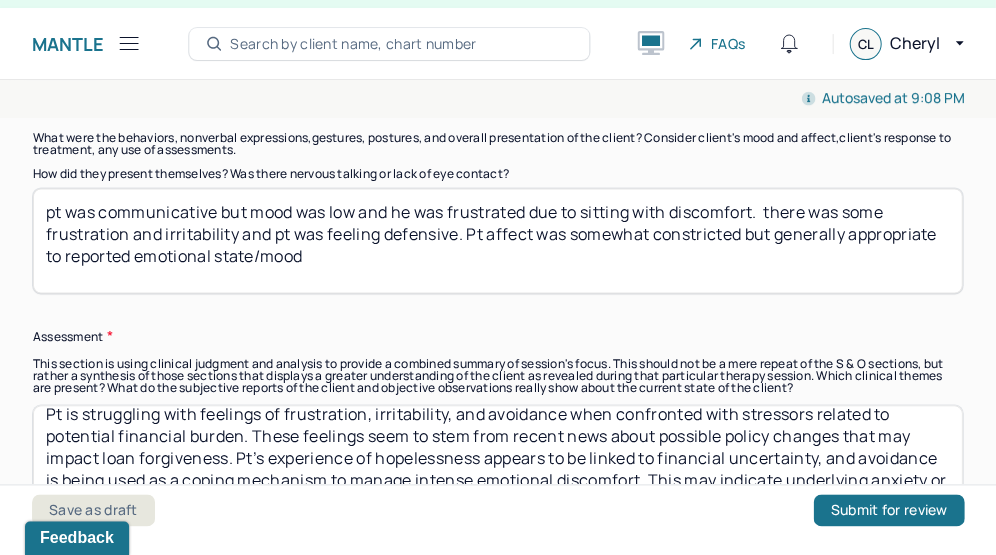 drag, startPoint x: 765, startPoint y: 207, endPoint x: 276, endPoint y: 220, distance: 489.17276 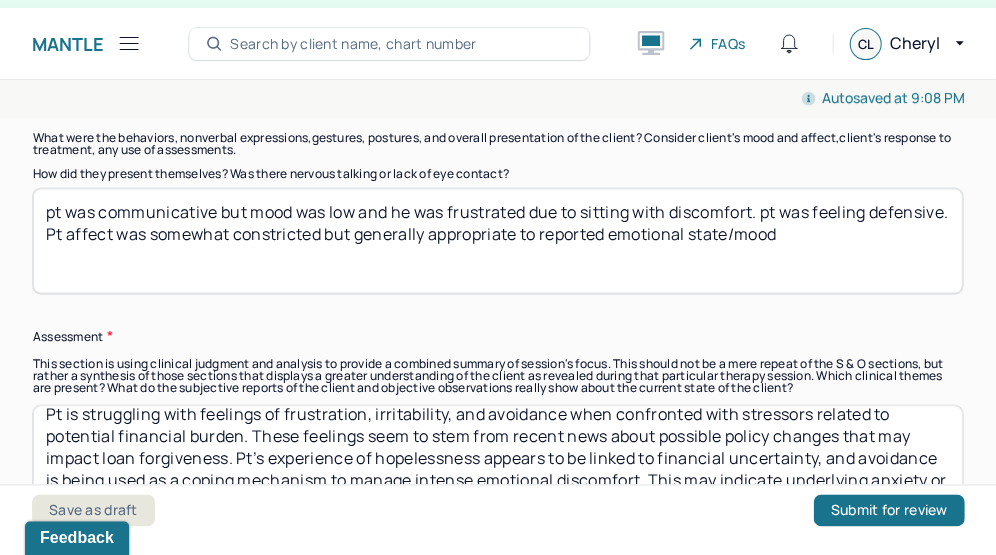 click on "pt was communicative but mood was low and he was frustrated due to sitting with discomfort. pt was feeling defensive. Pt affect was somewhat constricted but generally appropriate to reported emotional state/mood" at bounding box center (497, 240) 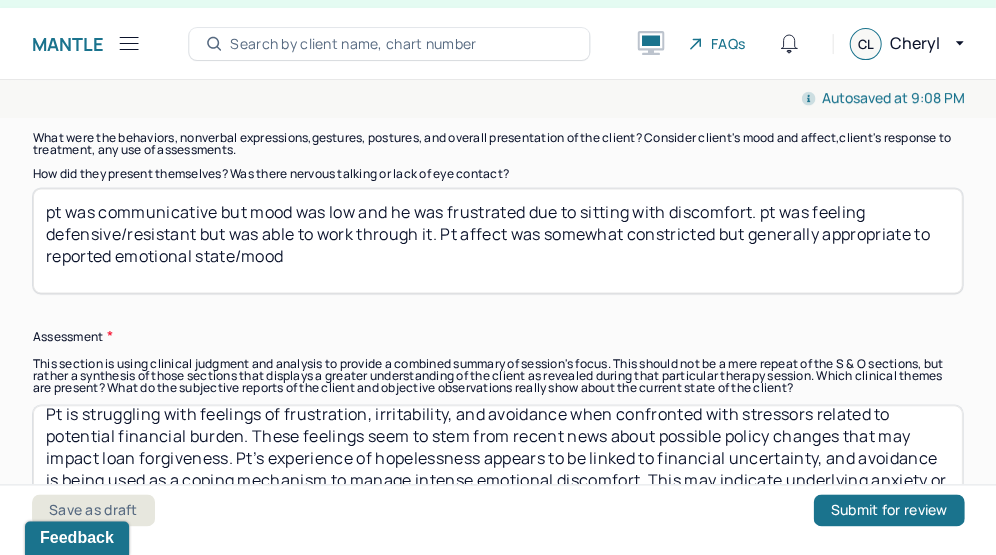 type on "pt was communicative but mood was low and he was frustrated due to sitting with discomfort. pt was feeling defensive/resistant but was able to work through it. Pt affect was somewhat constricted but generally appropriate to reported emotional state/mood" 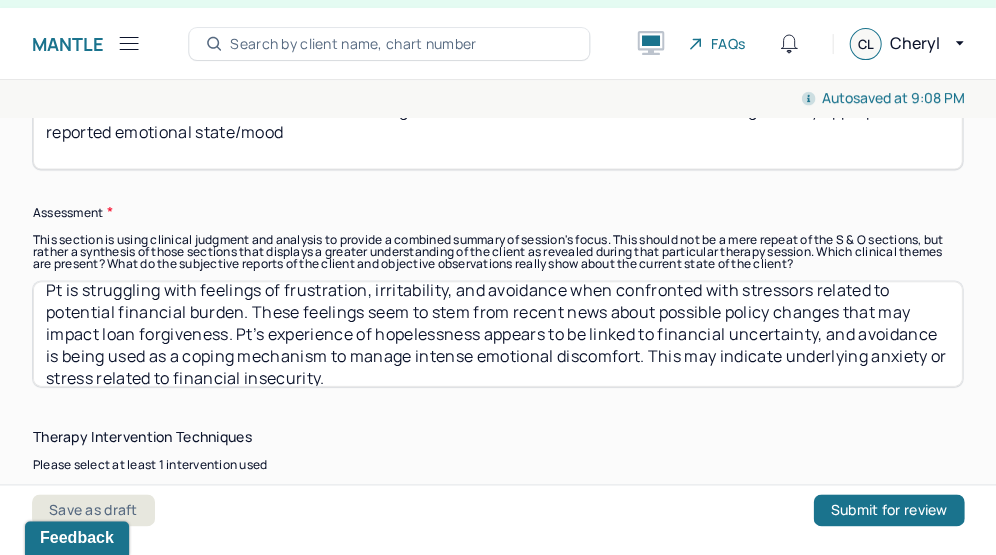 scroll, scrollTop: 1826, scrollLeft: 0, axis: vertical 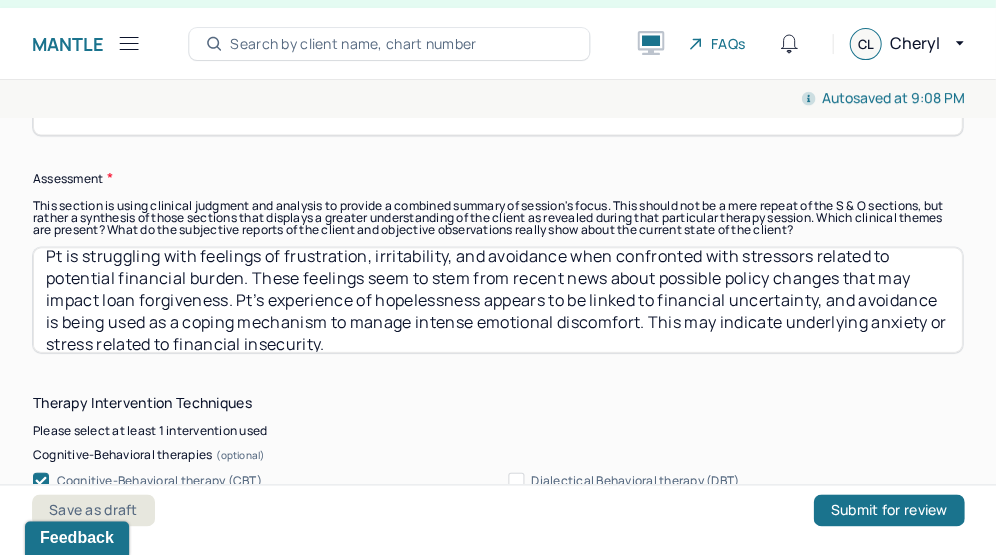 click on "Pt is struggling with feelings of frustration, irritability, and avoidance when confronted with stressors related to potential financial burden. These feelings seem to stem from recent news about possible policy changes that may impact loan forgiveness. Pt’s experience of hopelessness appears to be linked to financial uncertainty, and avoidance is being used as a coping mechanism to manage intense emotional discomfort. This may indicate underlying anxiety or stress related to financial insecurity." at bounding box center [497, 299] 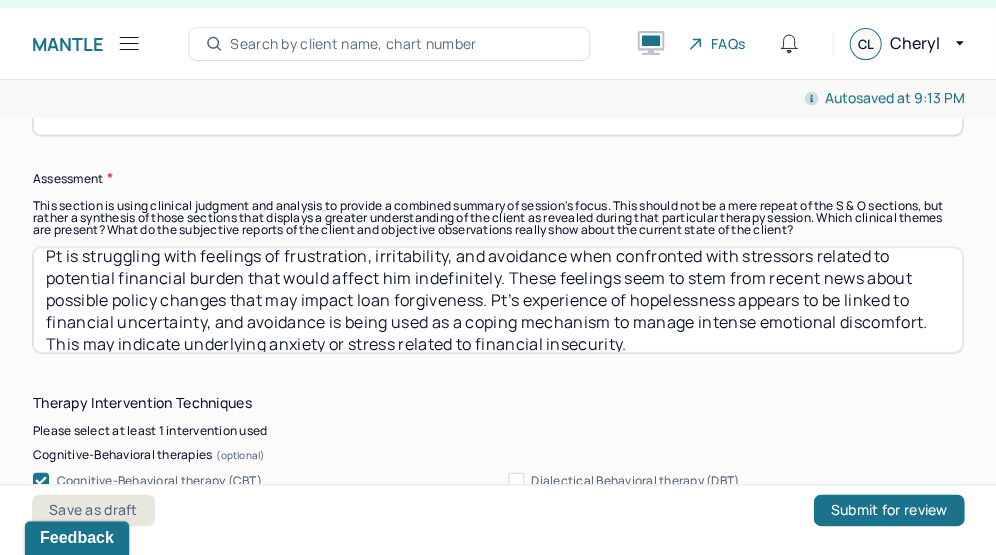 click on "Pt is struggling with feelings of frustration, irritability, and avoidance when confronted with stressors related to potential financial burden that would affect him indefinitely. These feelings seem to stem from recent news about possible policy changes that may impact loan forgiveness. Pt’s experience of hopelessness appears to be linked to financial uncertainty, and avoidance is being used as a coping mechanism to manage intense emotional discomfort. This may indicate underlying anxiety or stress related to financial insecurity." at bounding box center (497, 299) 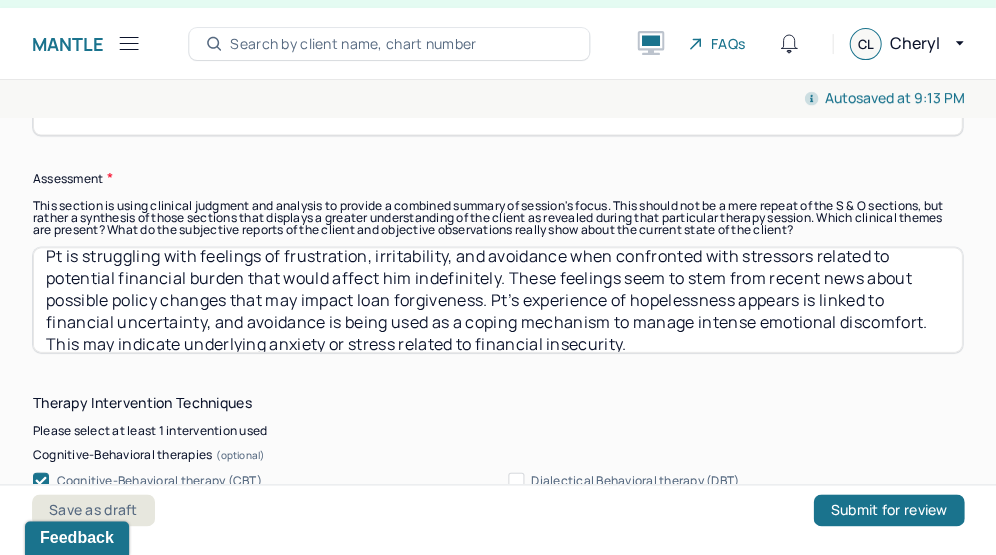 click on "Pt is struggling with feelings of frustration, irritability, and avoidance when confronted with stressors related to potential financial burden that would affect him indefinitely. These feelings seem to stem from recent news about possible policy changes that may impact loan forgiveness. Pt’s experience of hopelessness appears is linked to financial uncertainty, and avoidance is being used as a coping mechanism to manage intense emotional discomfort. This may indicate underlying anxiety or stress related to financial insecurity." at bounding box center (497, 299) 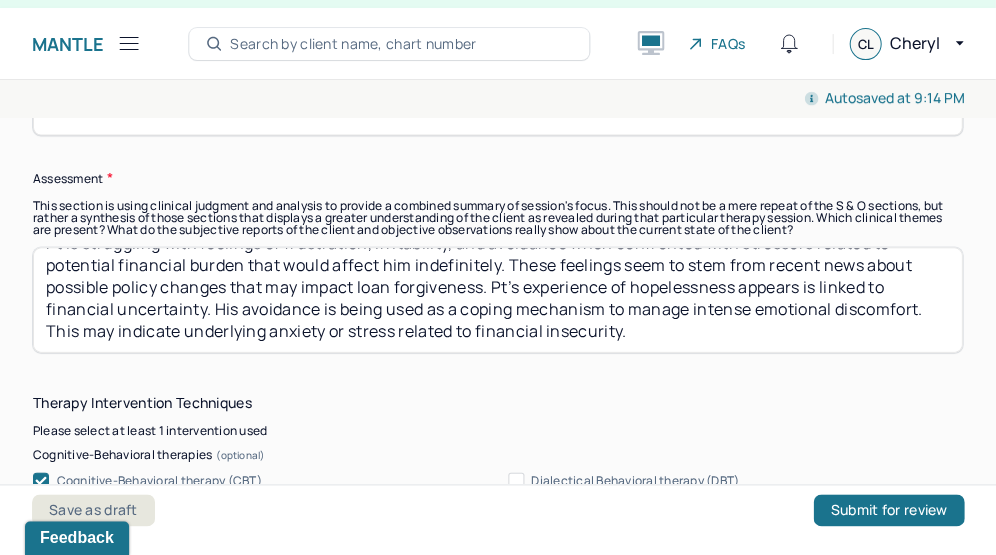 scroll, scrollTop: 28, scrollLeft: 0, axis: vertical 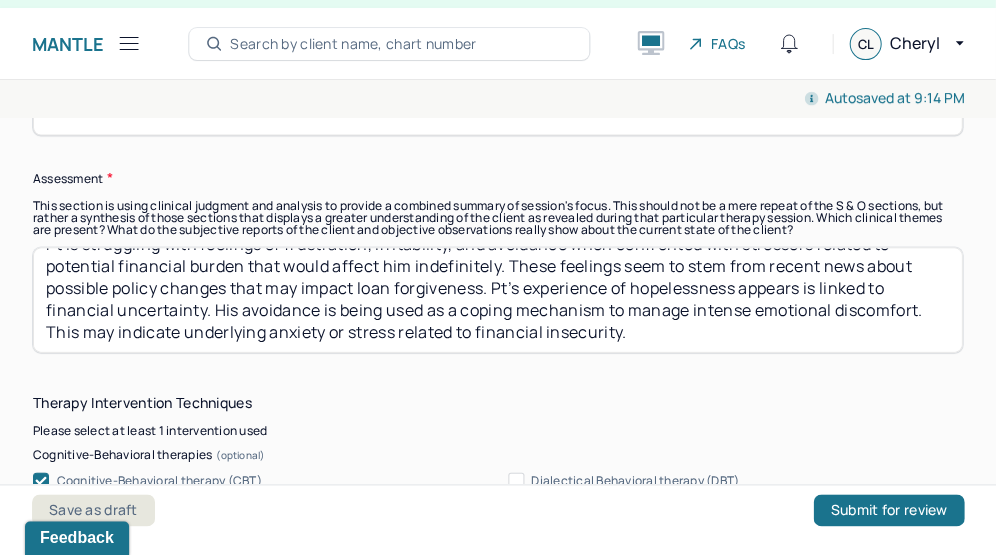 drag, startPoint x: 925, startPoint y: 307, endPoint x: 936, endPoint y: 343, distance: 37.64306 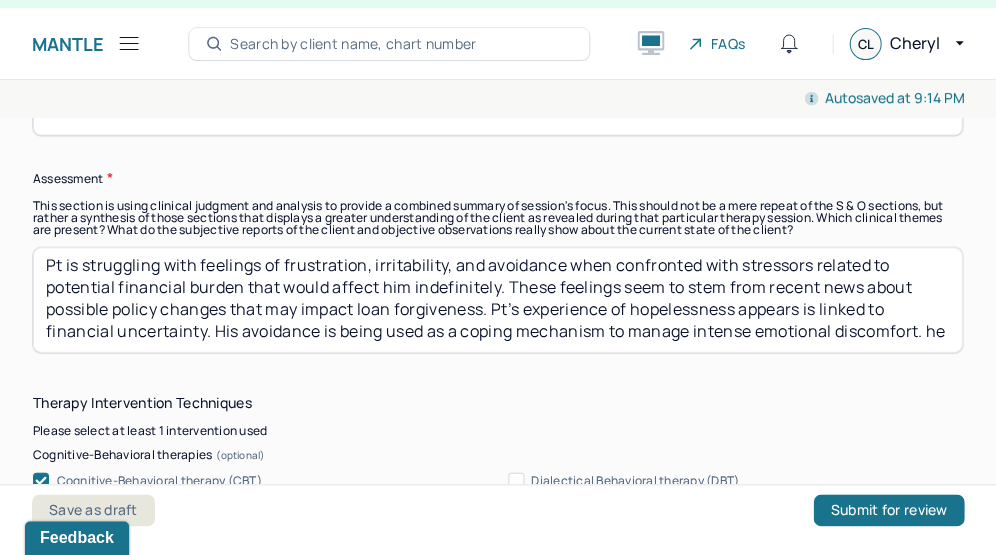 scroll, scrollTop: 16, scrollLeft: 0, axis: vertical 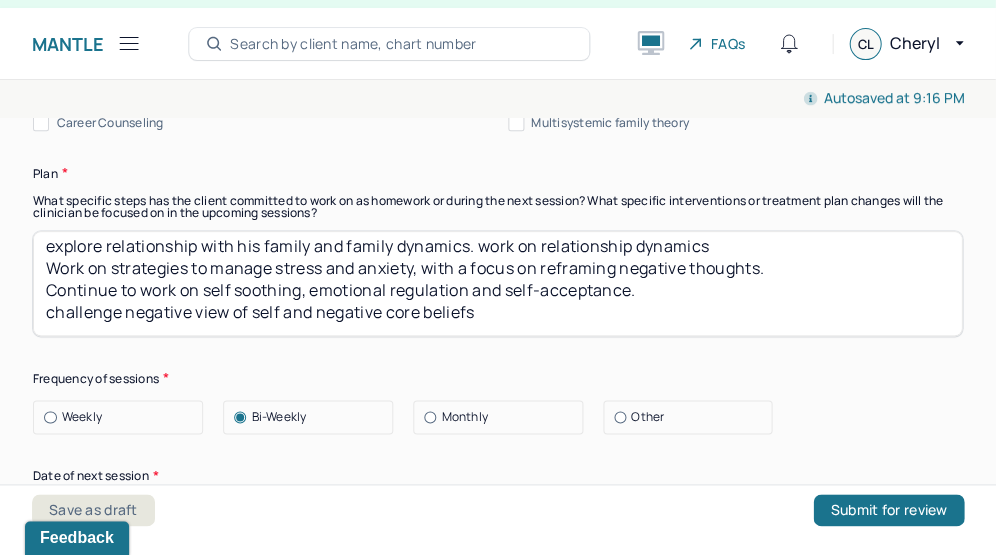 type on "Pt is struggling with feelings of frustration, irritability, and avoidance when confronted with stressors related to potential financial burden that would affect him indefinitely. These feelings seem to stem from recent news about possible policy changes that may impact loan forgiveness. Pt’s experience of hopelessness appears is linked to financial uncertainty.  His avoidance is being used as a coping mechanism to manage intense emotional discomfort.  he expressed frustration and resistance due to feeling "forced" to sit with discomforts" 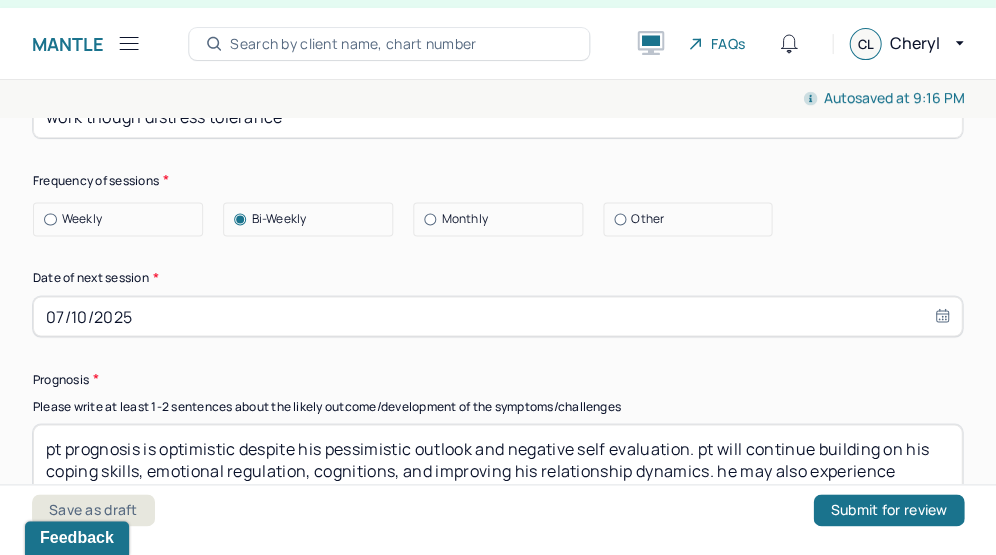 scroll, scrollTop: 2925, scrollLeft: 0, axis: vertical 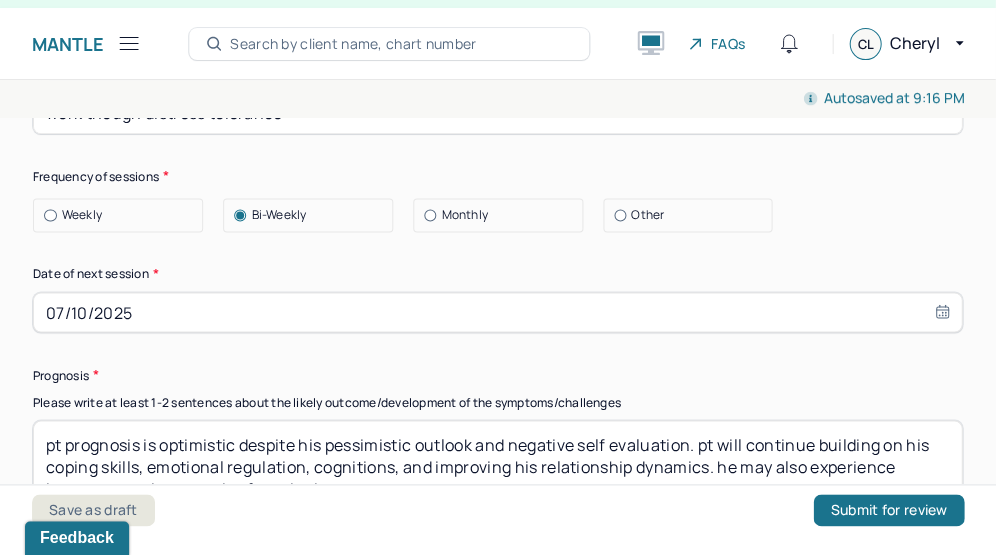 type on "explore relationship with his family and family dynamics. work on relationship dynamics
Work on strategies to manage stress and anxiety, with a focus on reframing negative thoughts.
Continue to work on self soothing, emotional regulation and self-acceptance.
challenge negative view of self and negative core beliefs
work though distress tolerance" 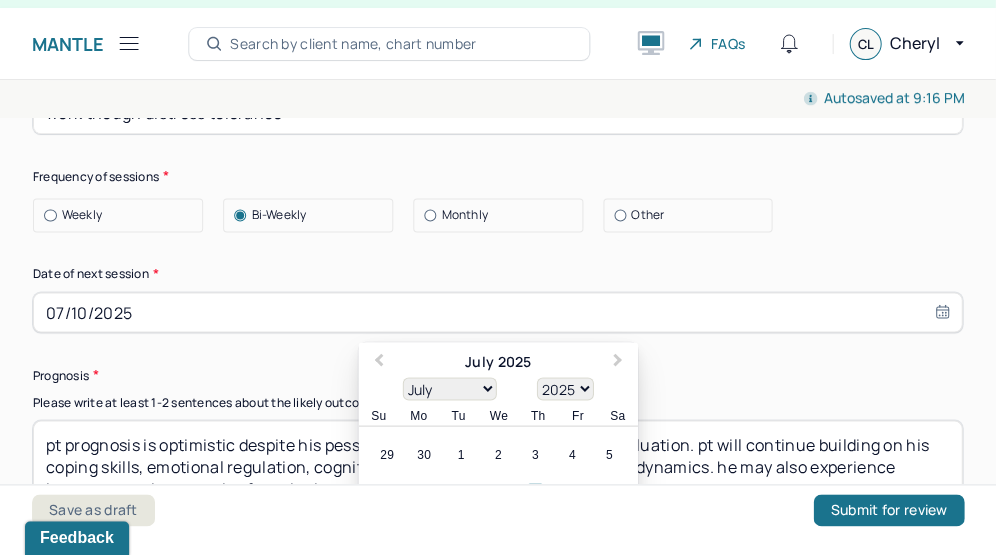 click on "07/10/2025" at bounding box center [497, 312] 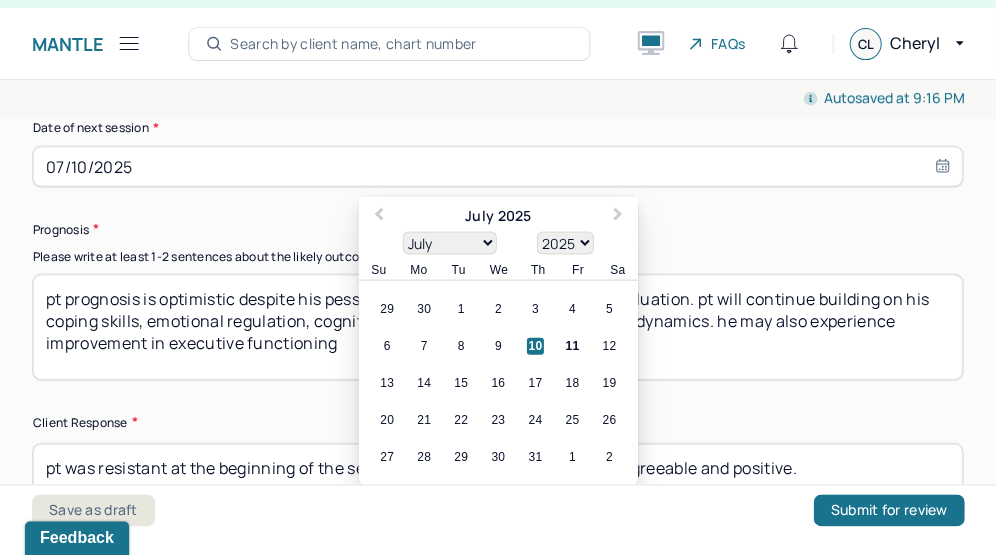 scroll, scrollTop: 3074, scrollLeft: 0, axis: vertical 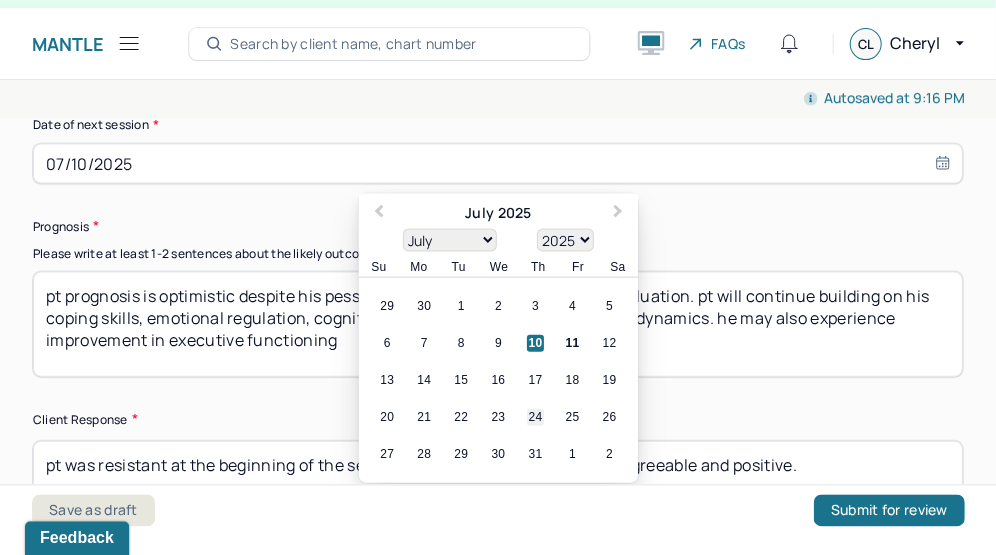 click on "24" at bounding box center (535, 416) 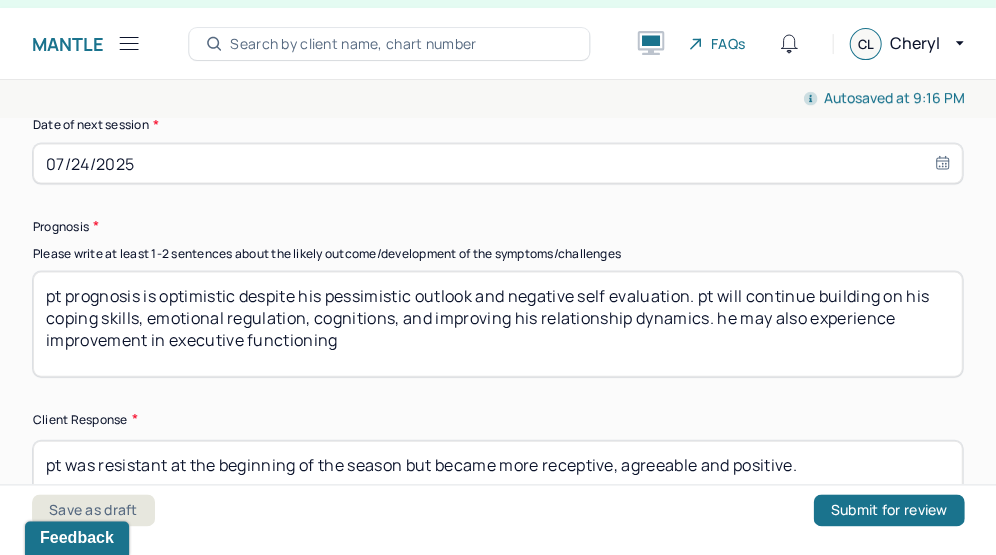 click on "pt prognosis is optimistic despite his pessimistic outlook and negative self evaluation. pt will continue building on his coping skills, emotional regulation, cognitions, and improving his relationship dynamics. he may also experience improvement in executive functioning" at bounding box center (497, 323) 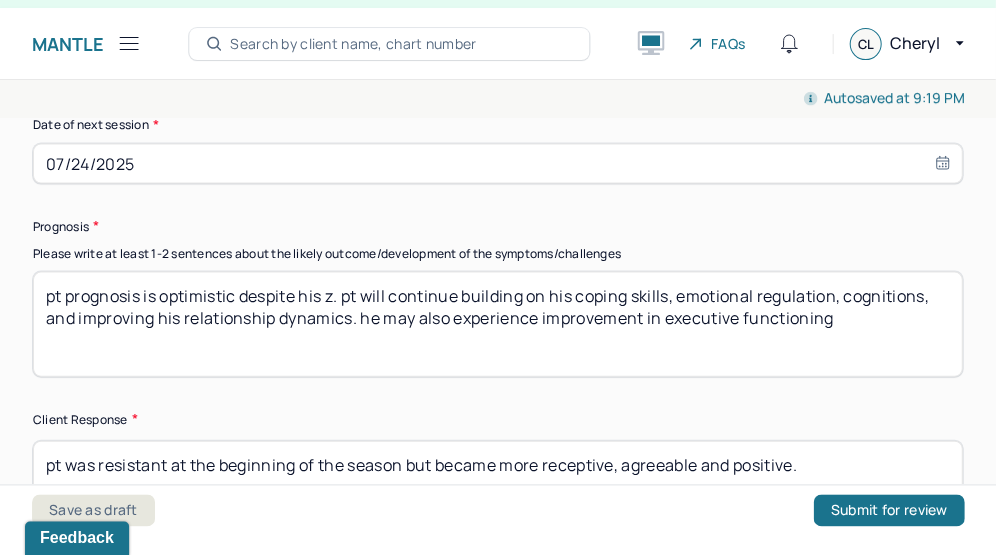 click on "pt prognosis is optimistic despite his z. pt will continue building on his coping skills, emotional regulation, cognitions, and improving his relationship dynamics. he may also experience improvement in executive functioning" at bounding box center (497, 323) 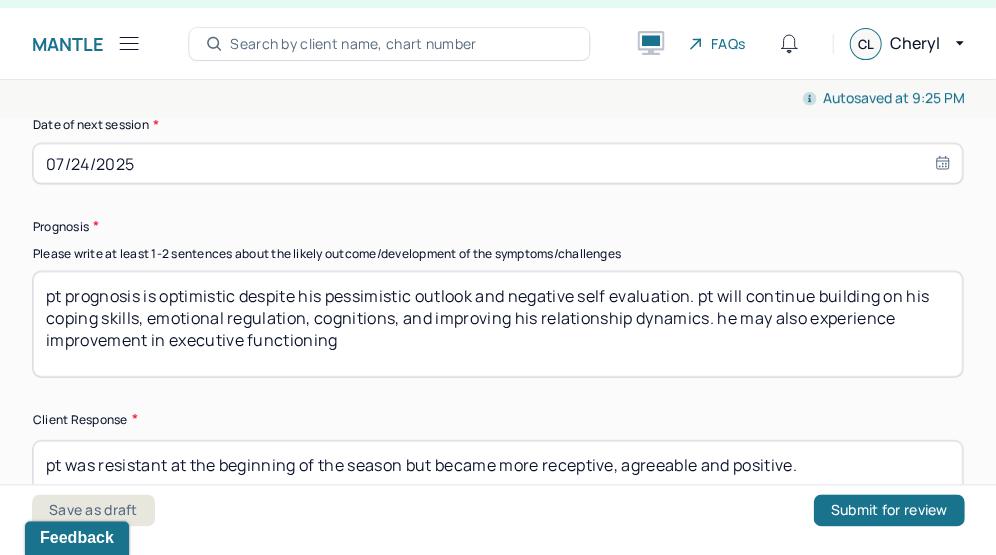 click on "pt prognosis is optimistic despite his pessimistic outlook and negative self evaluation. pt will continue building on his coping skills, emotional regulation, cognitions, and improving his relationship dynamics. he may also experience improvement in executive functioning" at bounding box center [497, 323] 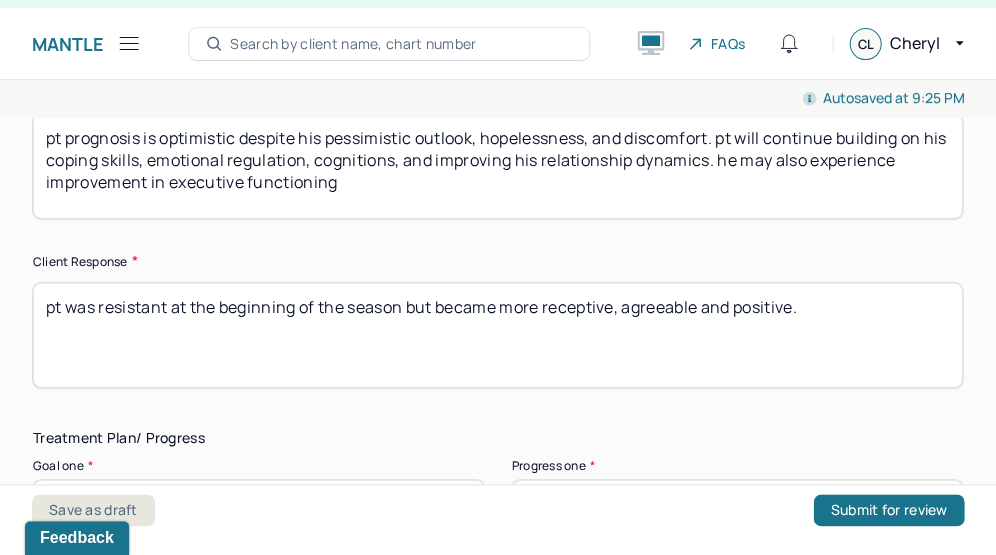 scroll, scrollTop: 3313, scrollLeft: 0, axis: vertical 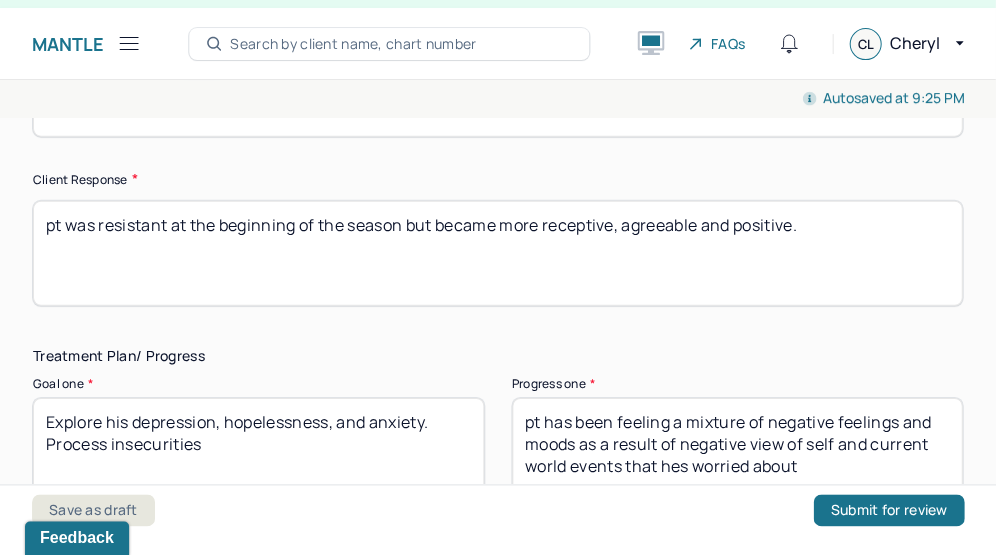 type on "pt prognosis is optimistic despite his pessimistic outlook, hopelessness, and discomfort. pt will continue building on his coping skills, emotional regulation, cognitions, and improving his relationship dynamics. he may also experience improvement in executive functioning" 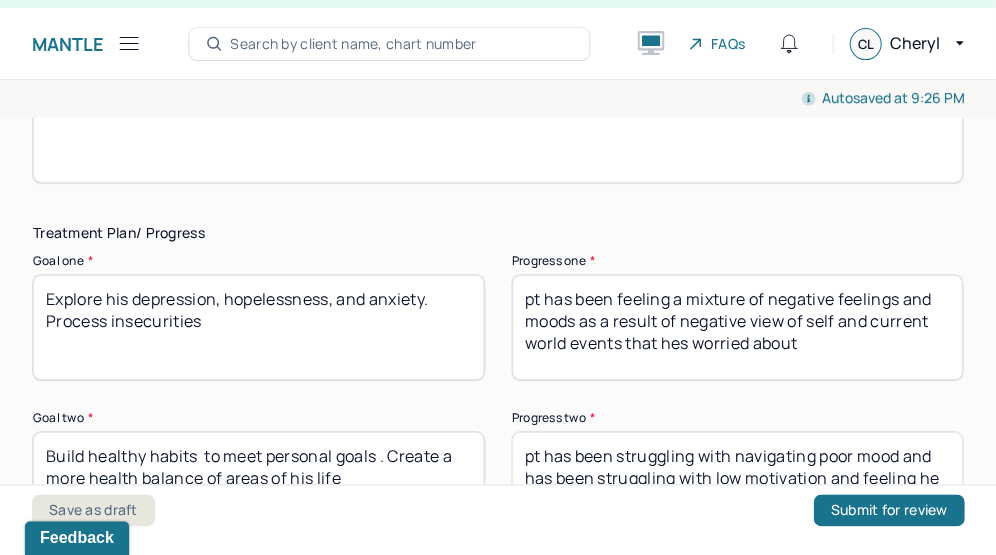 scroll, scrollTop: 3460, scrollLeft: 0, axis: vertical 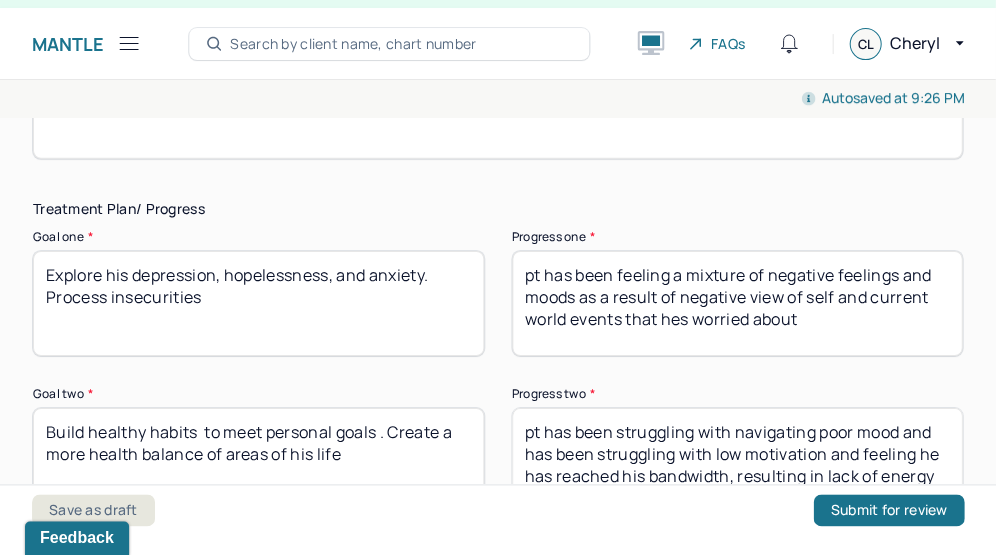 type on "pt was resistant at the beginning of the season but was willing to follow through with exercises / strategies" 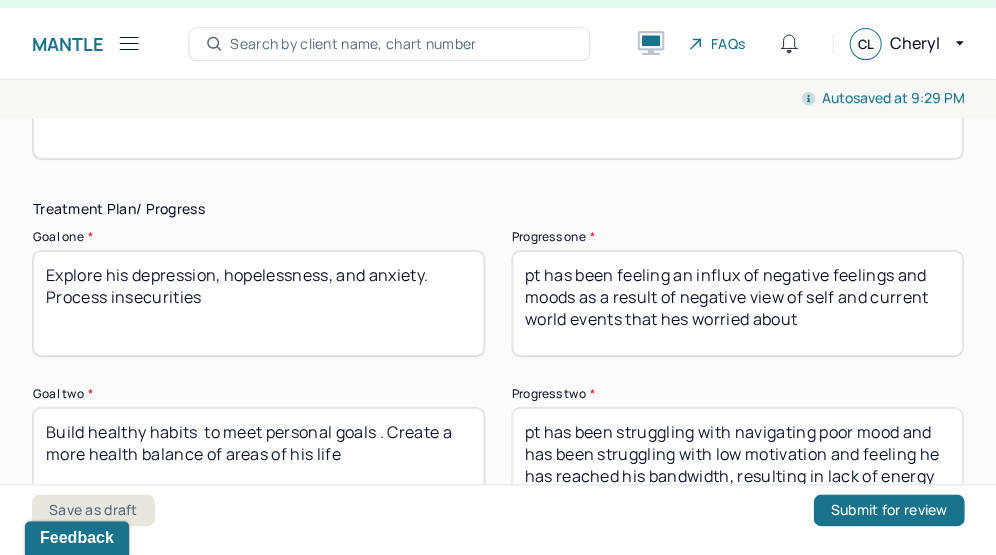 drag, startPoint x: 580, startPoint y: 293, endPoint x: 808, endPoint y: 329, distance: 230.82462 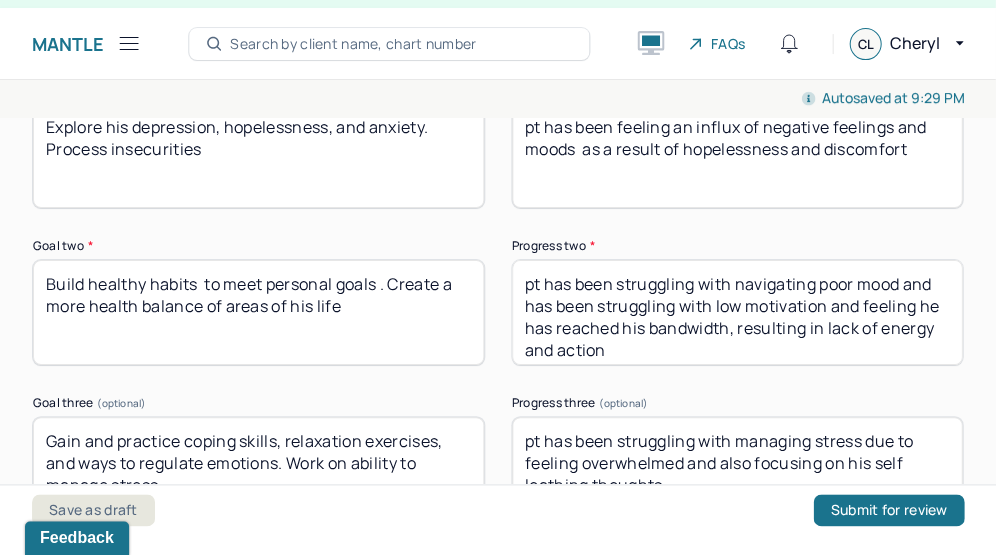 scroll, scrollTop: 3608, scrollLeft: 0, axis: vertical 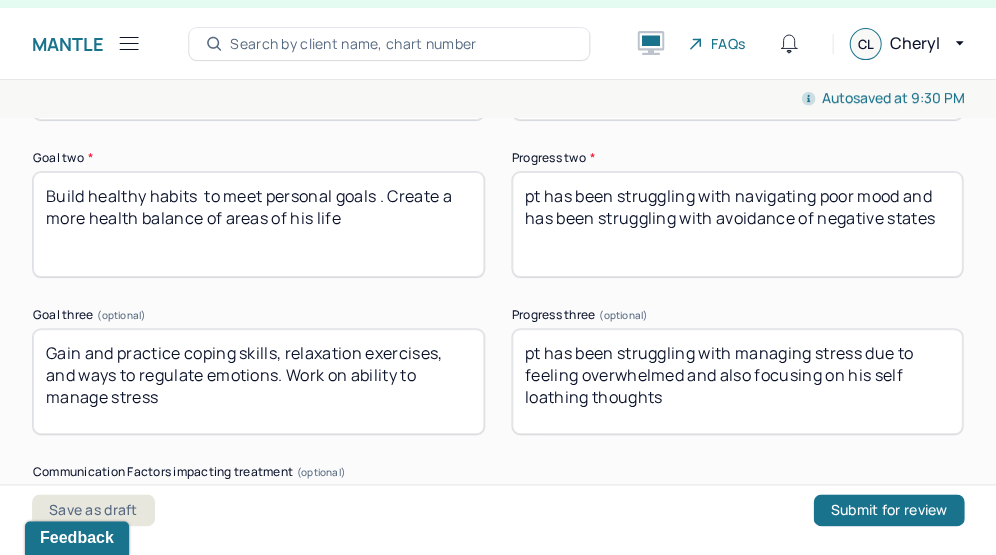 type on "pt has been struggling with navigating poor mood and has been struggling with avoidance of negative states" 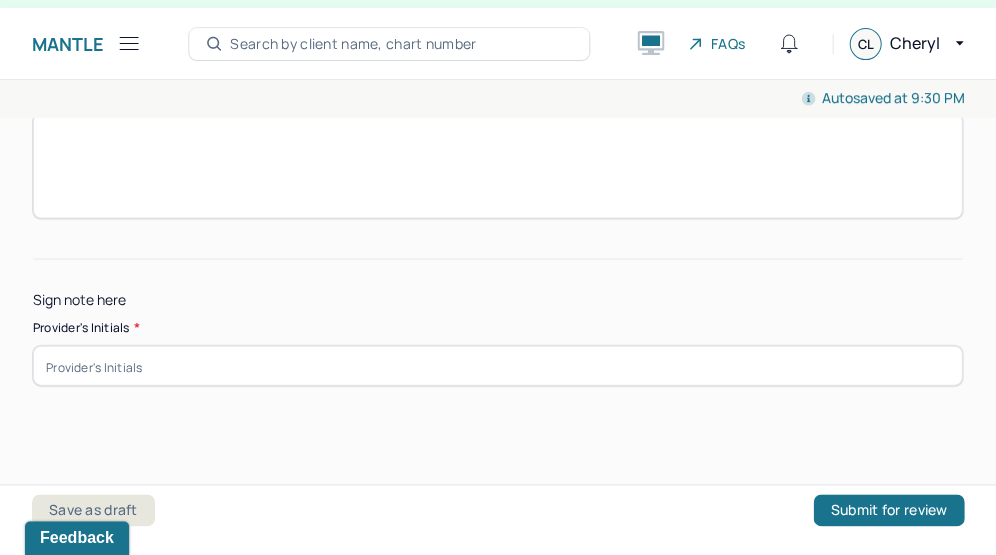 type on "this has remained the same. pt has been struggling with managing stress due to feeling overwhelmed and also focusing on his self loathing thoughts" 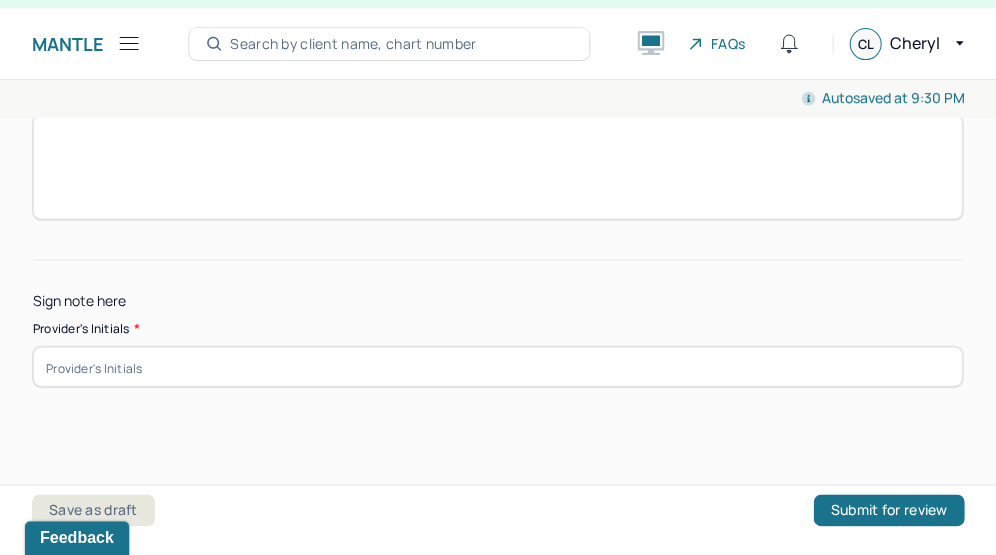 click at bounding box center (497, 366) 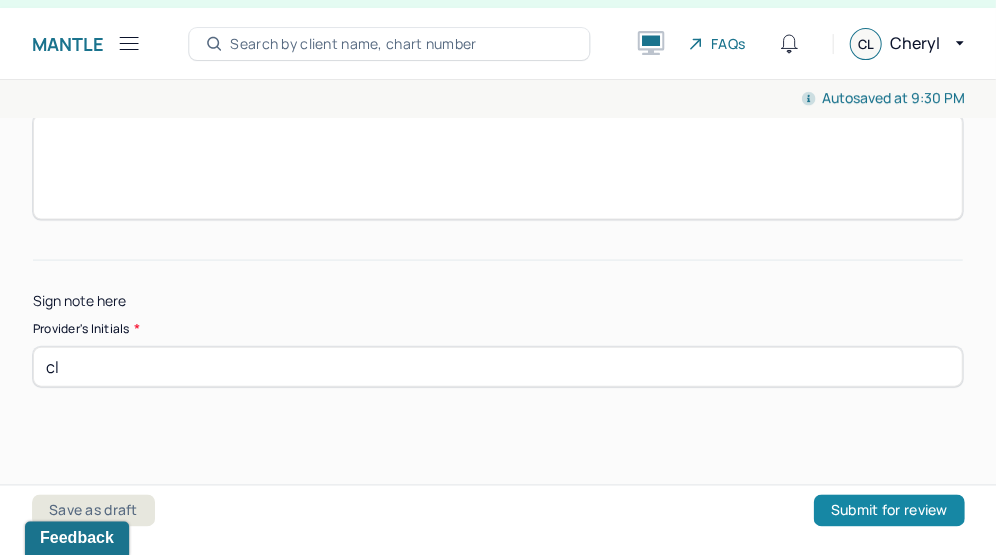type on "cl" 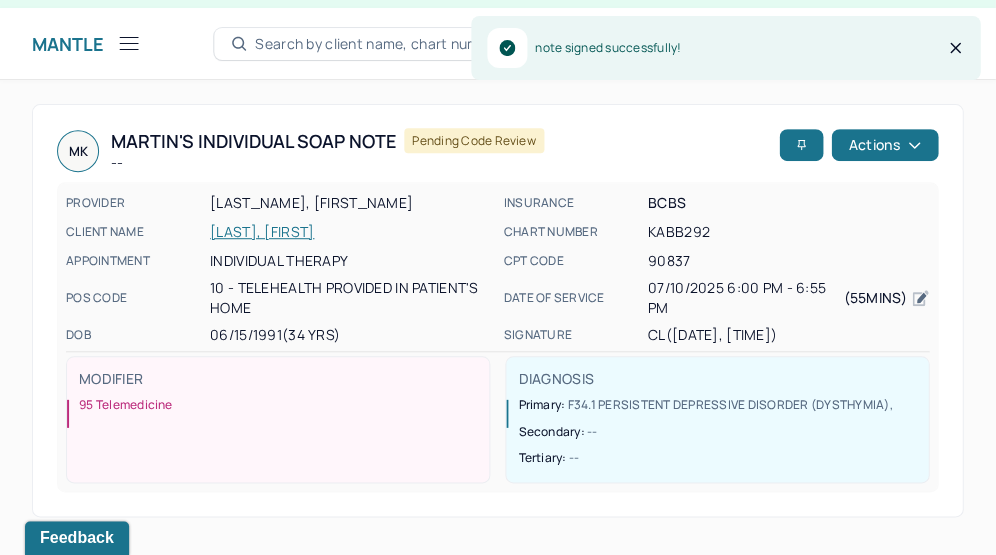 click 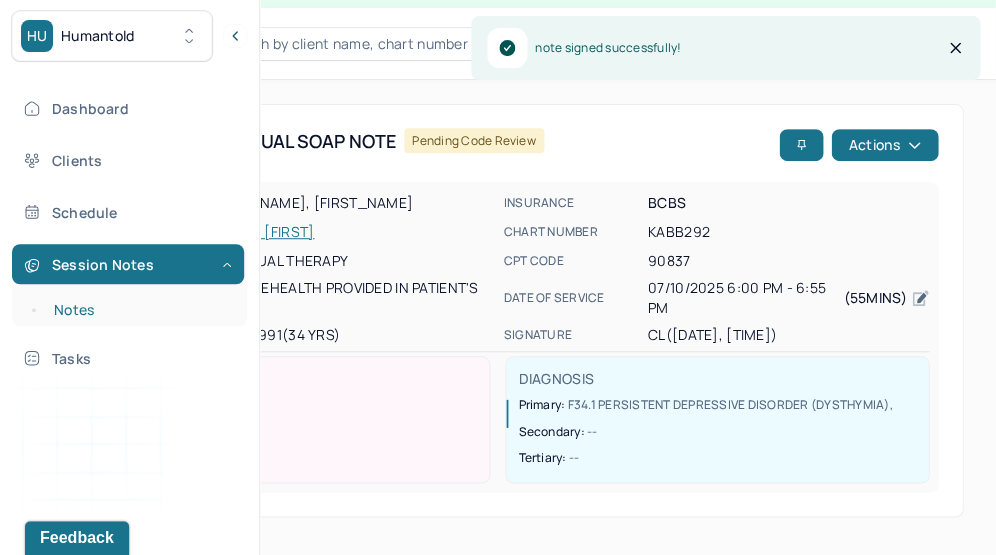 click on "Notes" at bounding box center (139, 310) 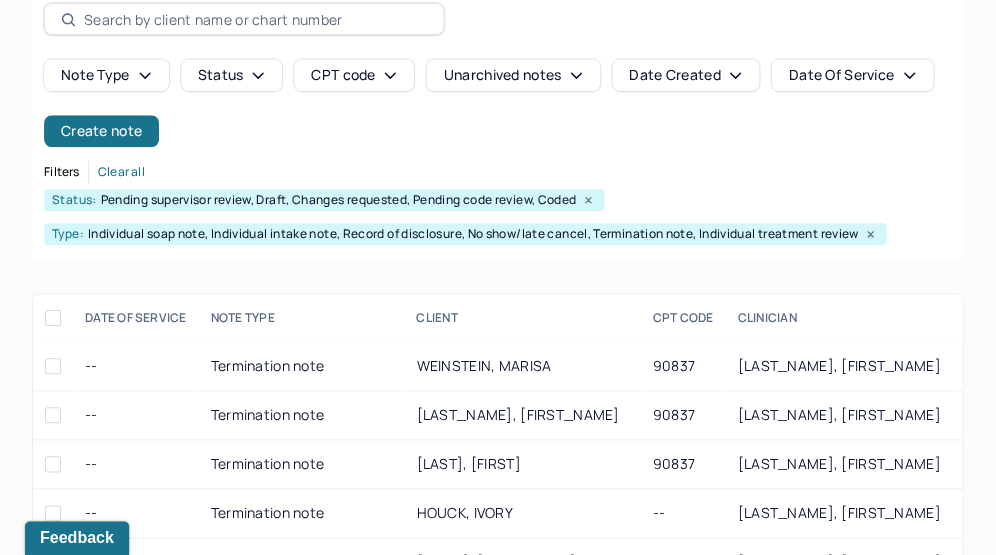 scroll, scrollTop: 225, scrollLeft: 0, axis: vertical 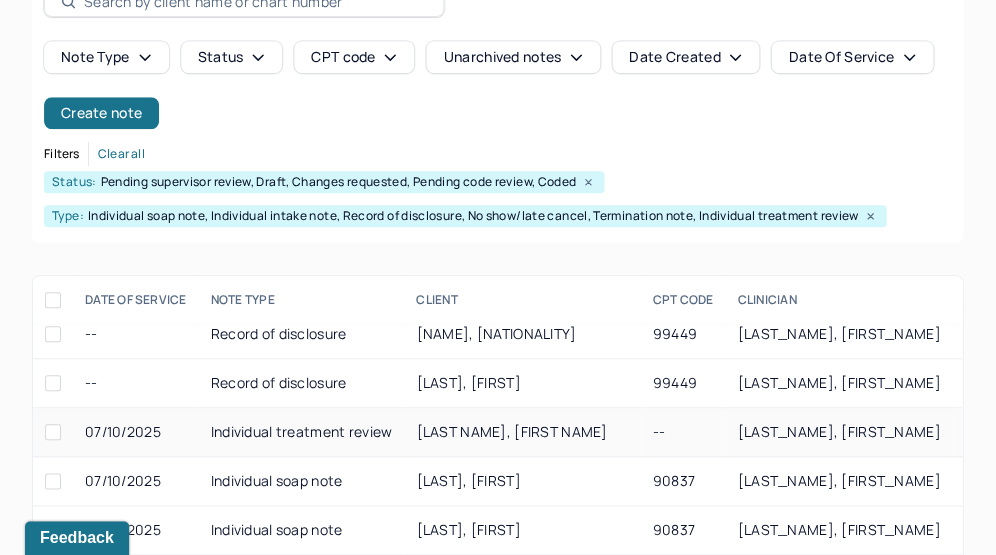 click on "Individual treatment review" at bounding box center (302, 432) 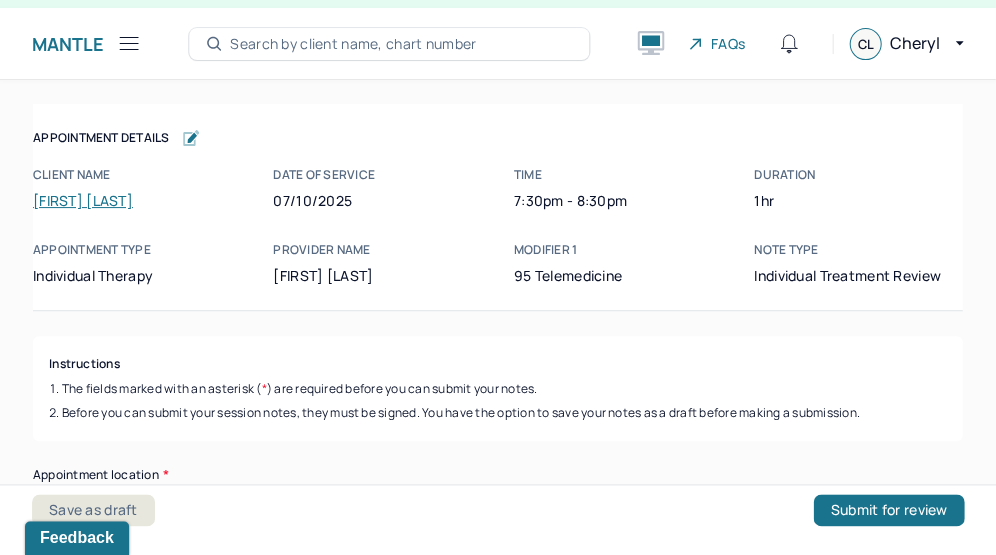 scroll, scrollTop: 36, scrollLeft: 0, axis: vertical 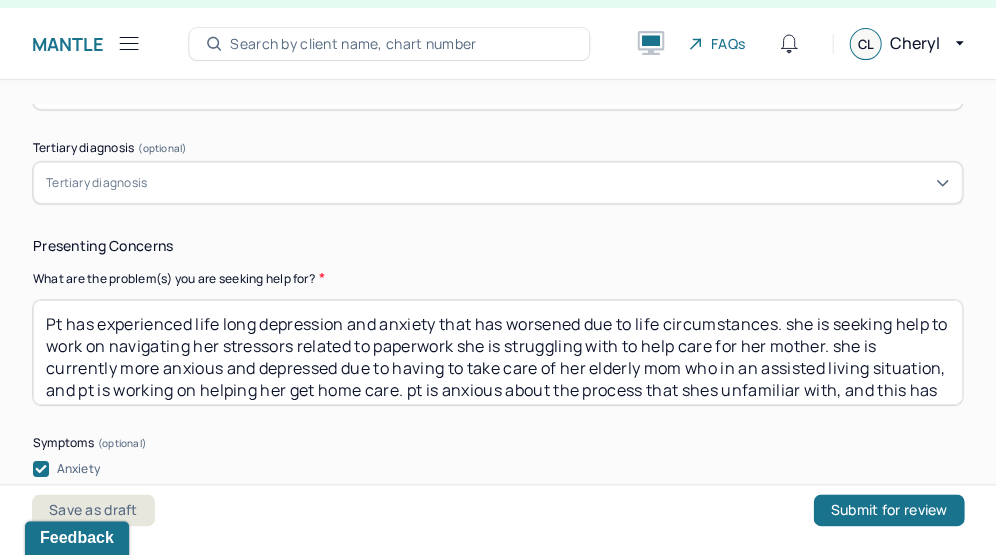 drag, startPoint x: 844, startPoint y: 325, endPoint x: 825, endPoint y: 326, distance: 19.026299 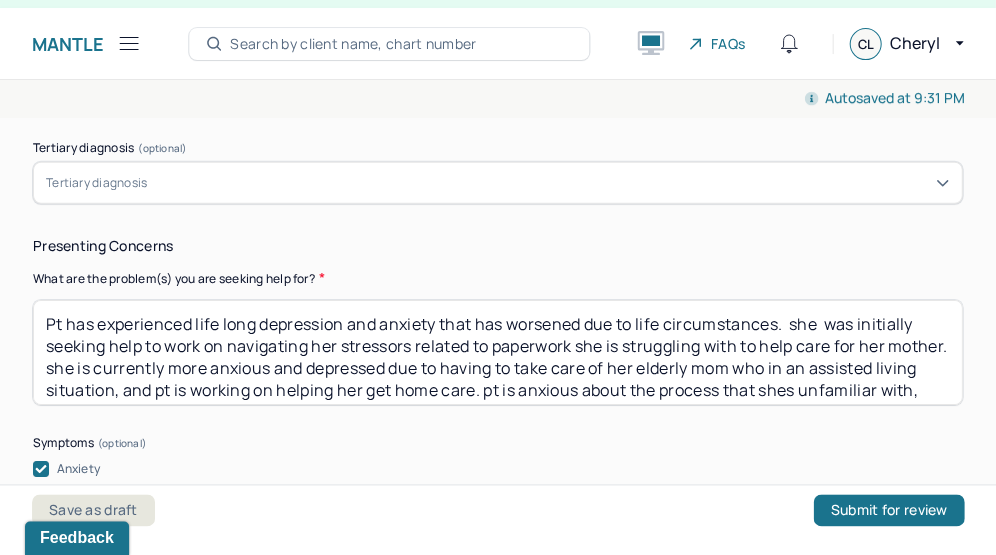 scroll, scrollTop: 50, scrollLeft: 0, axis: vertical 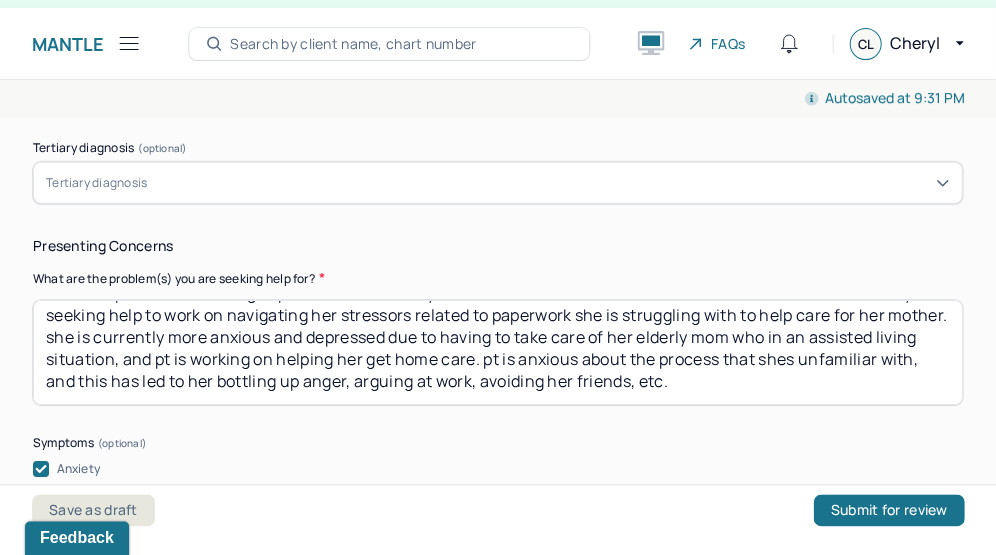 drag, startPoint x: 492, startPoint y: 344, endPoint x: 583, endPoint y: 428, distance: 123.84264 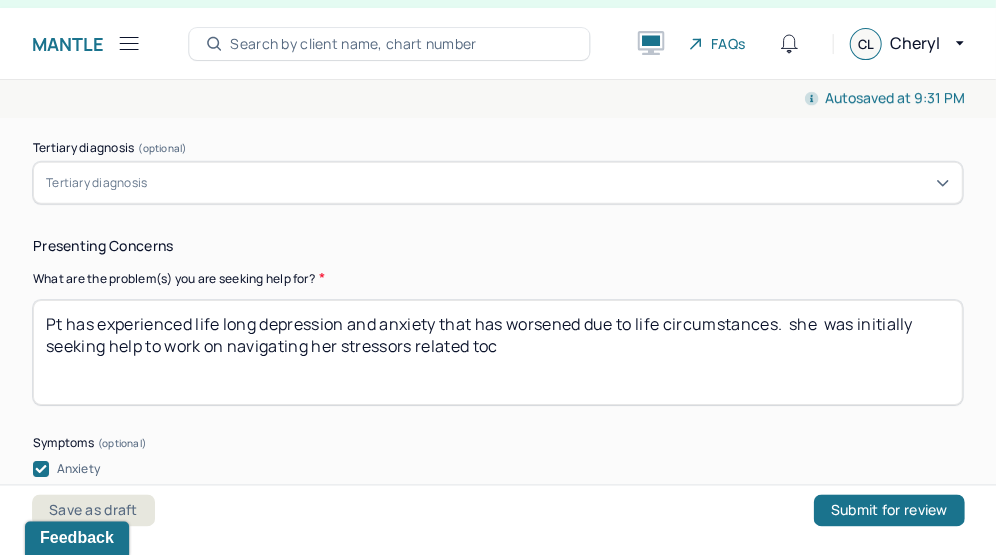 scroll, scrollTop: 0, scrollLeft: 0, axis: both 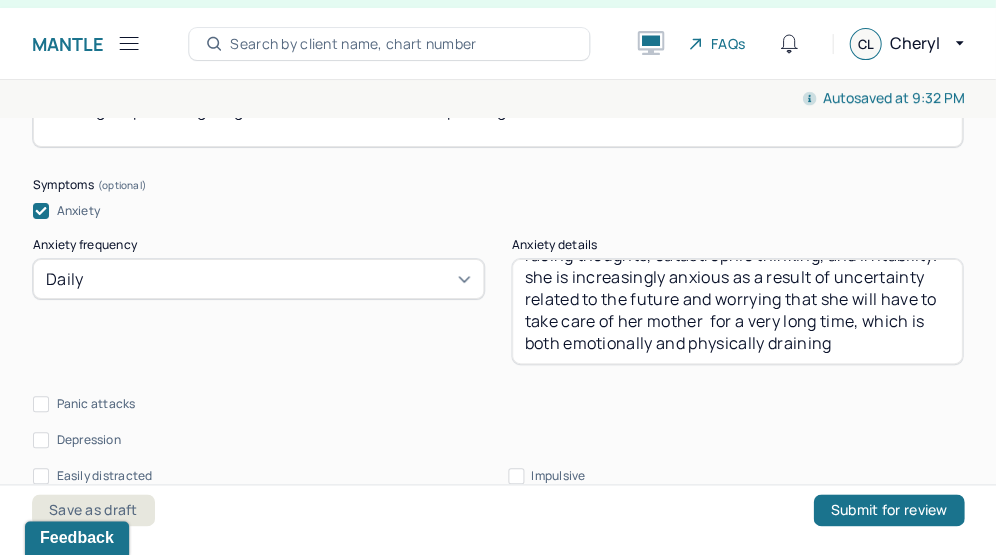 type on "Pt has experienced life long depression and anxiety that has worsened due to life circumstances. she was initially seeking help to work on navigating her stressors related to caregiving burnout related to her mothers care. she is now seeking help to navigate grief related to her mothers passing" 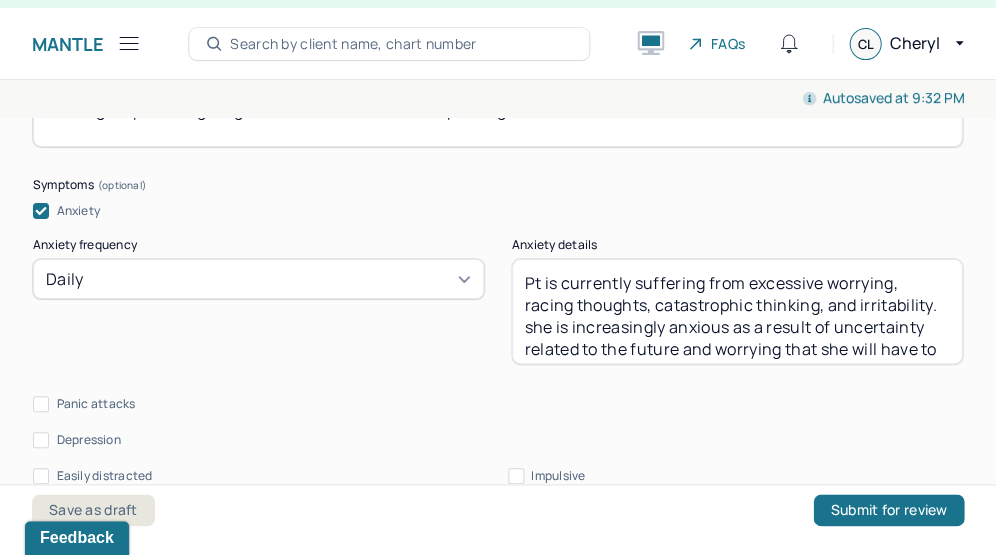 drag, startPoint x: 812, startPoint y: 347, endPoint x: 872, endPoint y: 321, distance: 65.39113 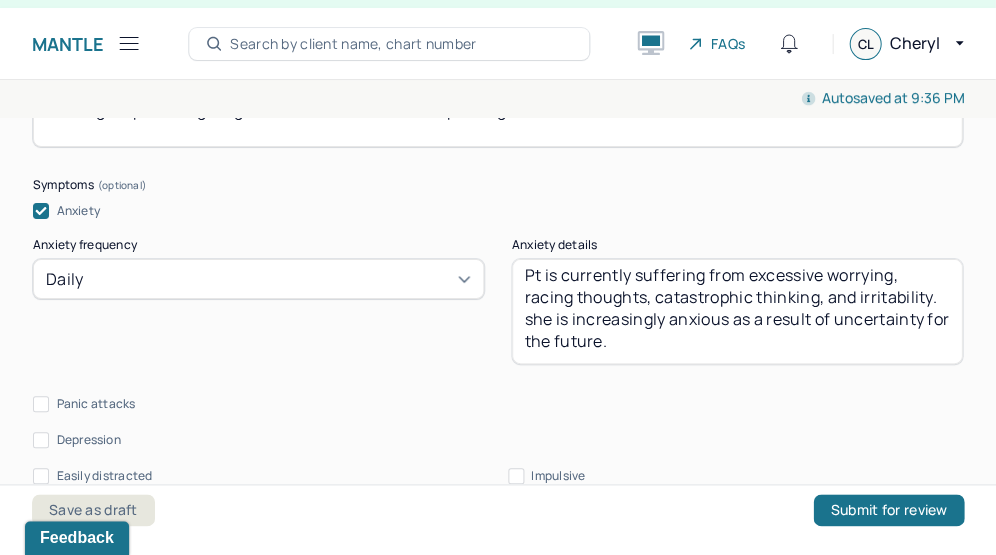 scroll, scrollTop: 7, scrollLeft: 0, axis: vertical 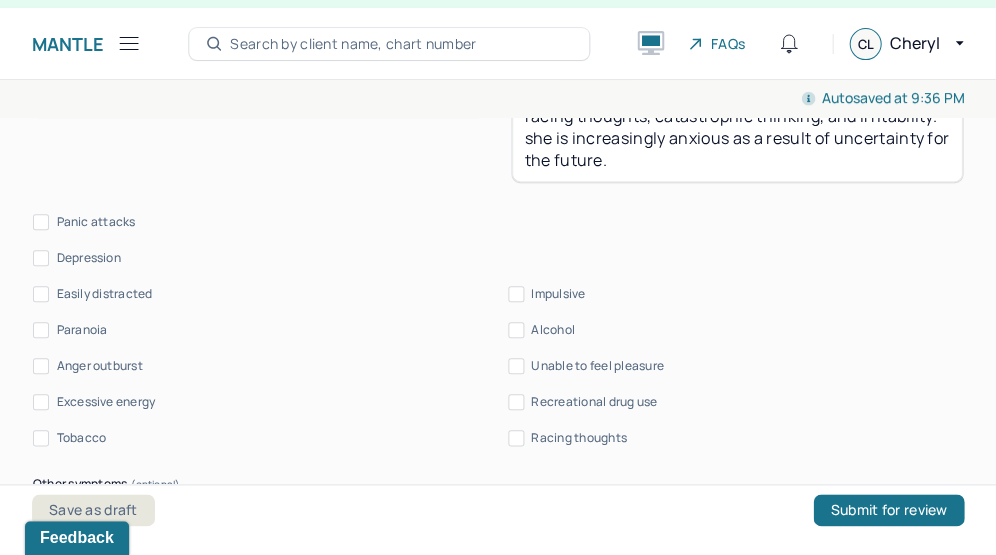 type on "Pt is currently suffering from excessive worrying, racing thoughts, catastrophic thinking, and irritability. she is increasingly anxious as a result of uncertainty for the future." 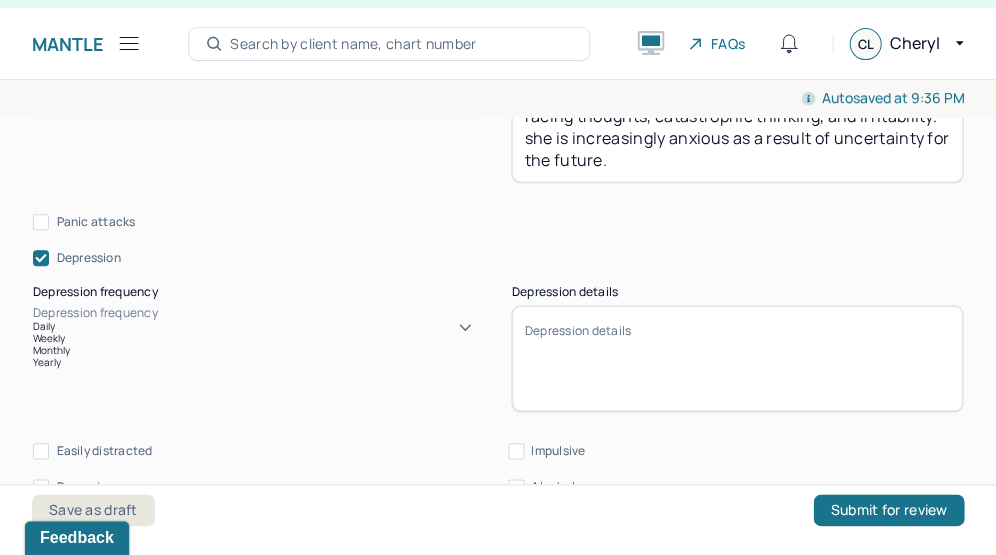 click on "Depression frequency" at bounding box center [258, 313] 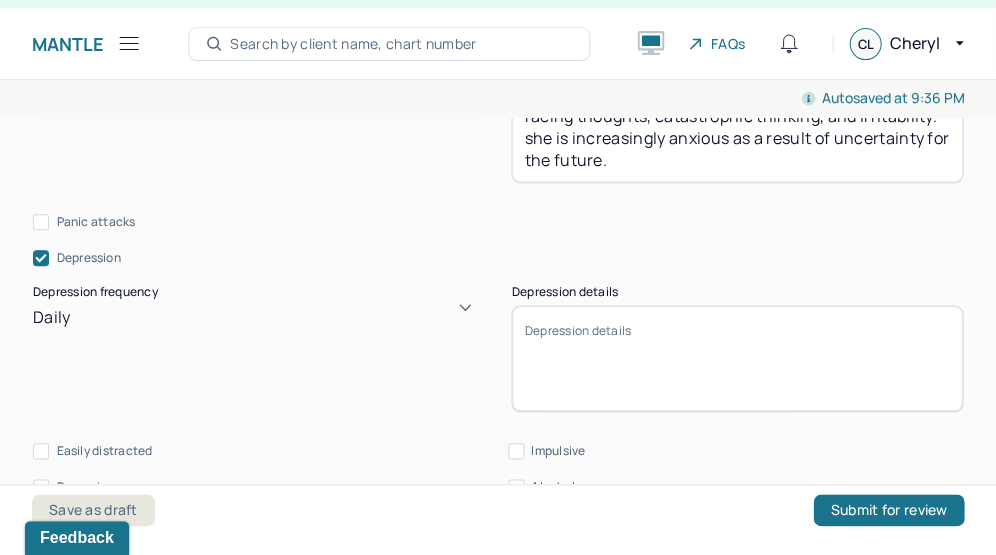 click on "Depression details" at bounding box center (737, 358) 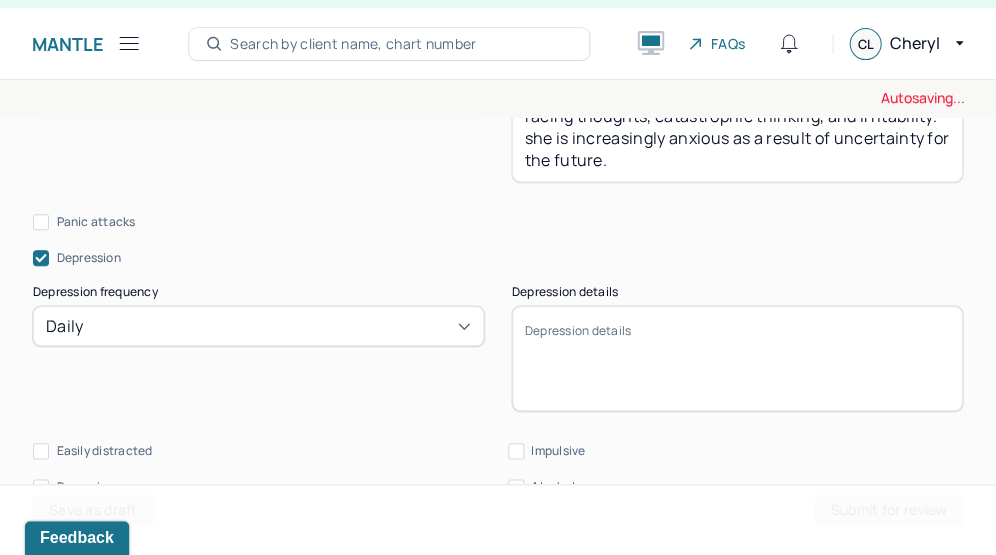 click on "Depression details" at bounding box center (737, 358) 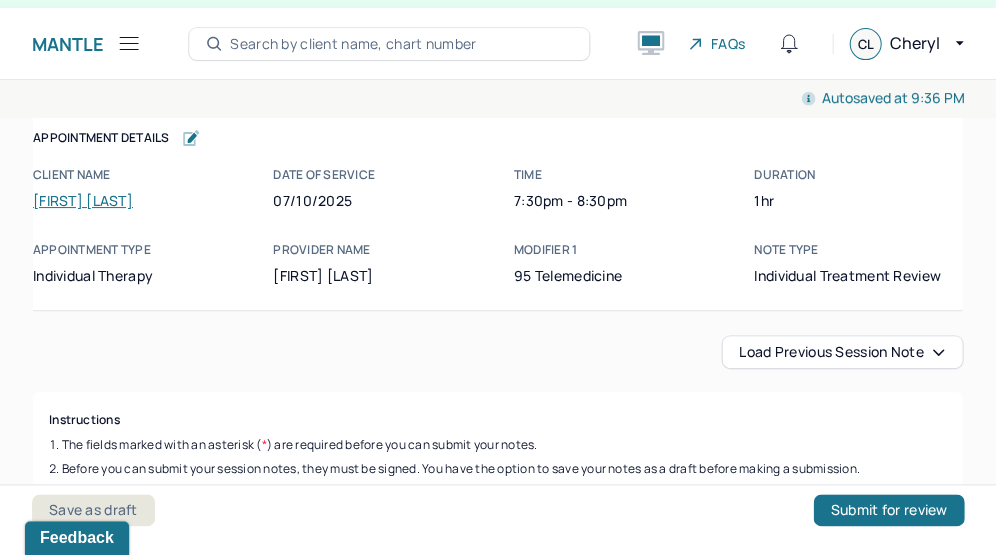 scroll, scrollTop: 0, scrollLeft: 0, axis: both 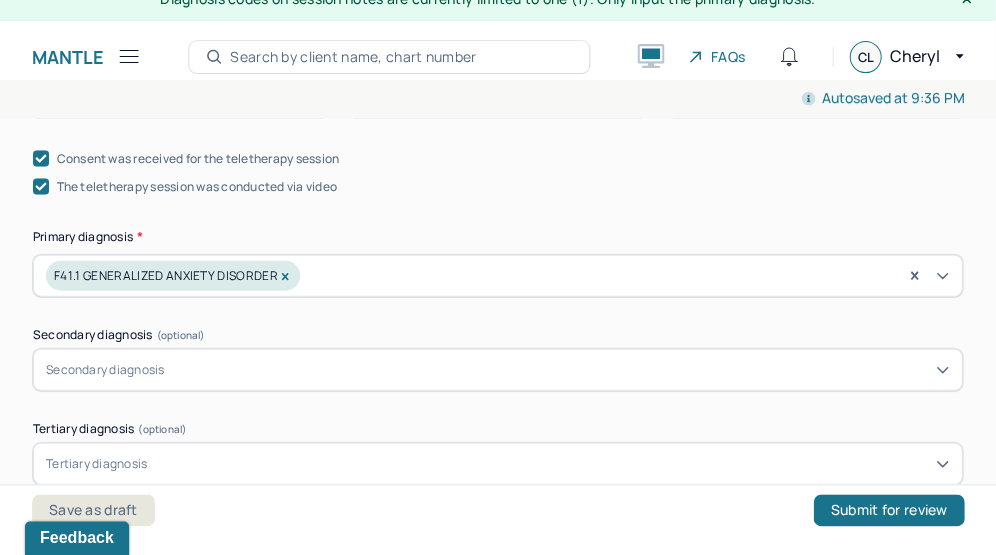 type on "pt is experiencing acute grief" 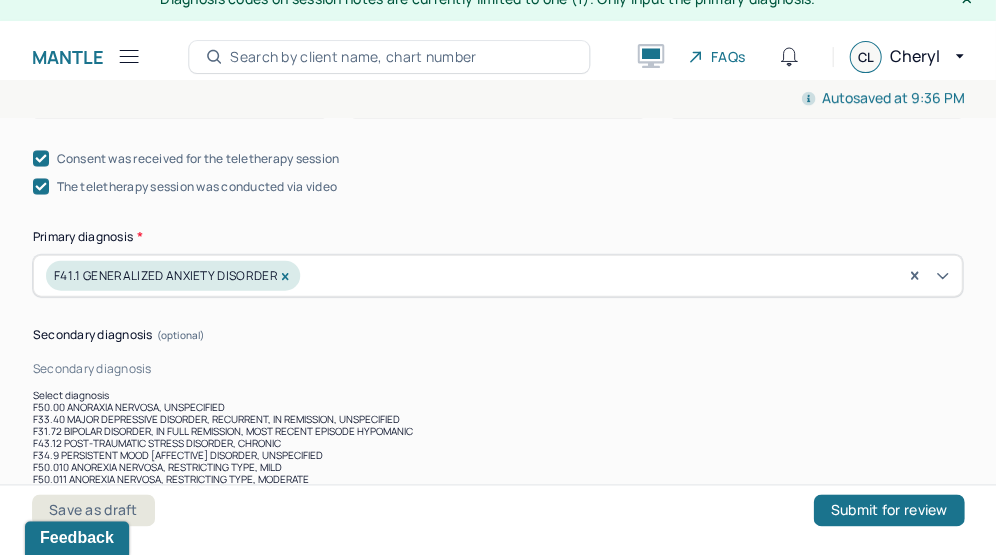 type on "d" 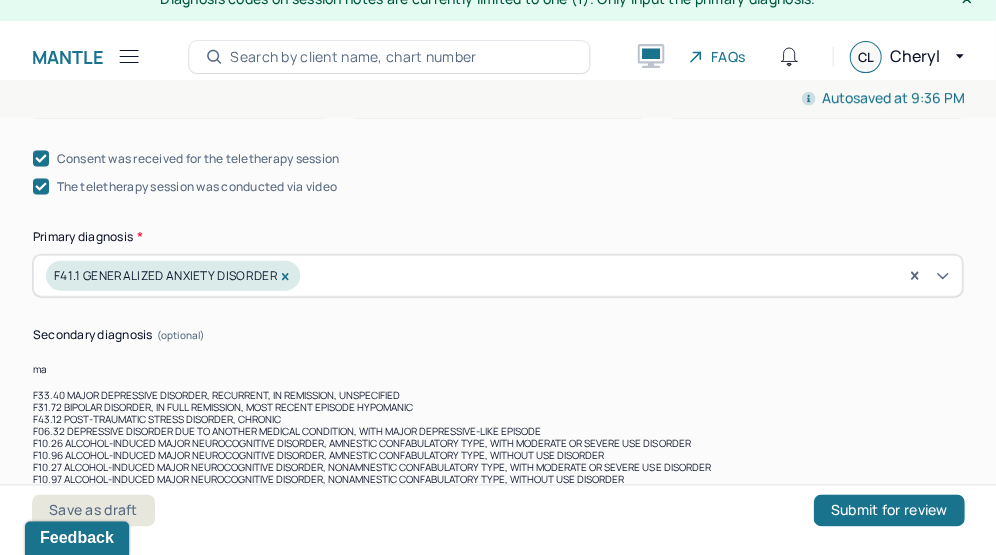 scroll, scrollTop: 0, scrollLeft: 0, axis: both 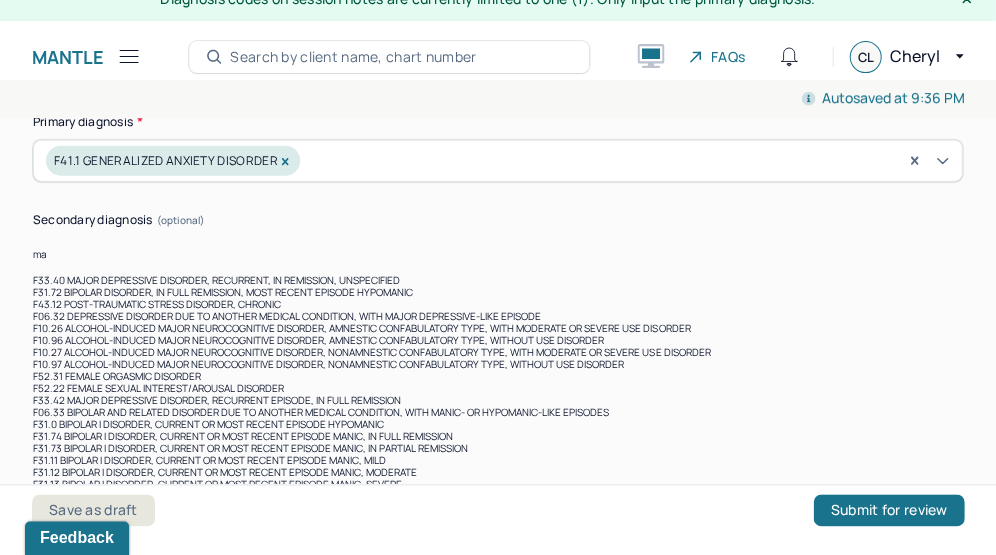 type on "m" 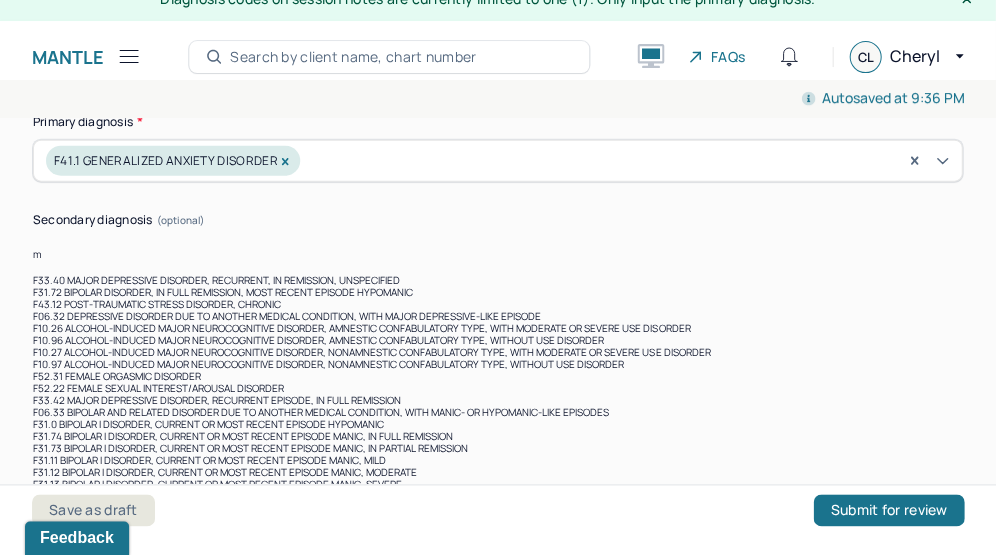 type 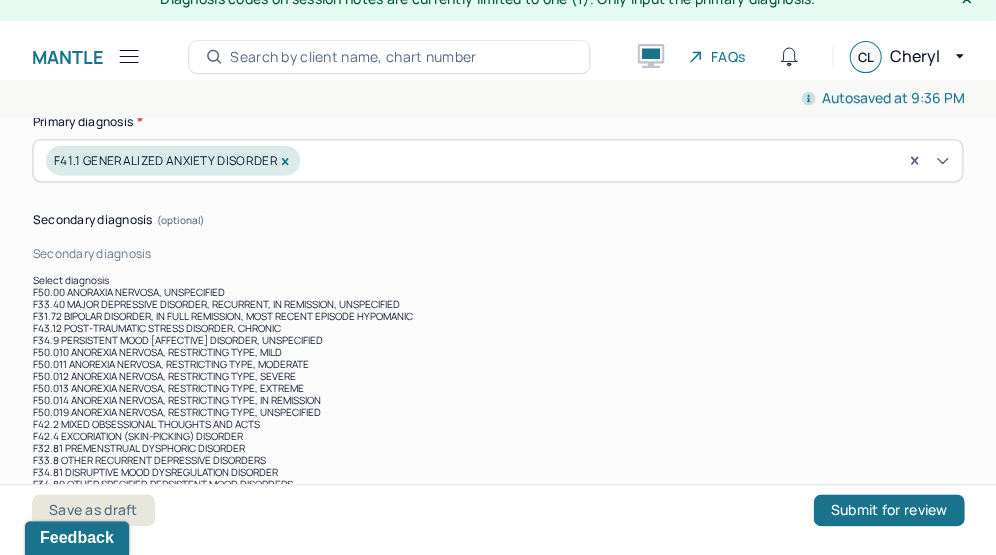 click on "Secondary diagnosis (optional)" at bounding box center (497, 220) 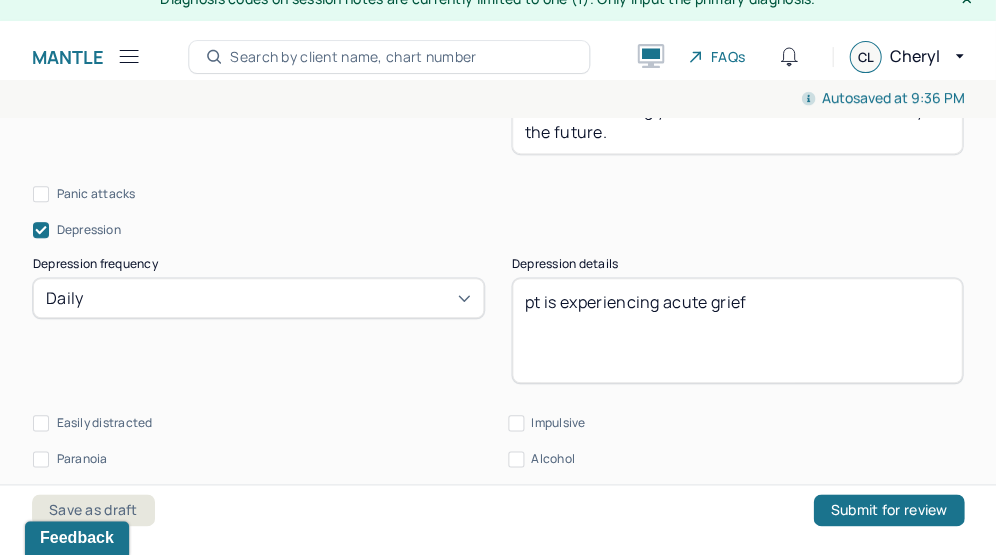 scroll, scrollTop: 1416, scrollLeft: 0, axis: vertical 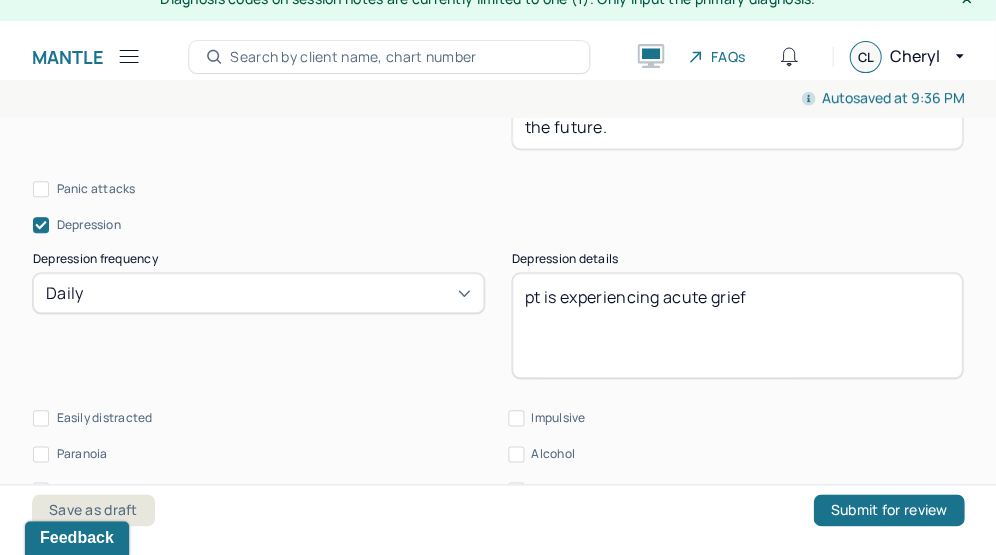 drag, startPoint x: 783, startPoint y: 290, endPoint x: 664, endPoint y: 296, distance: 119.15116 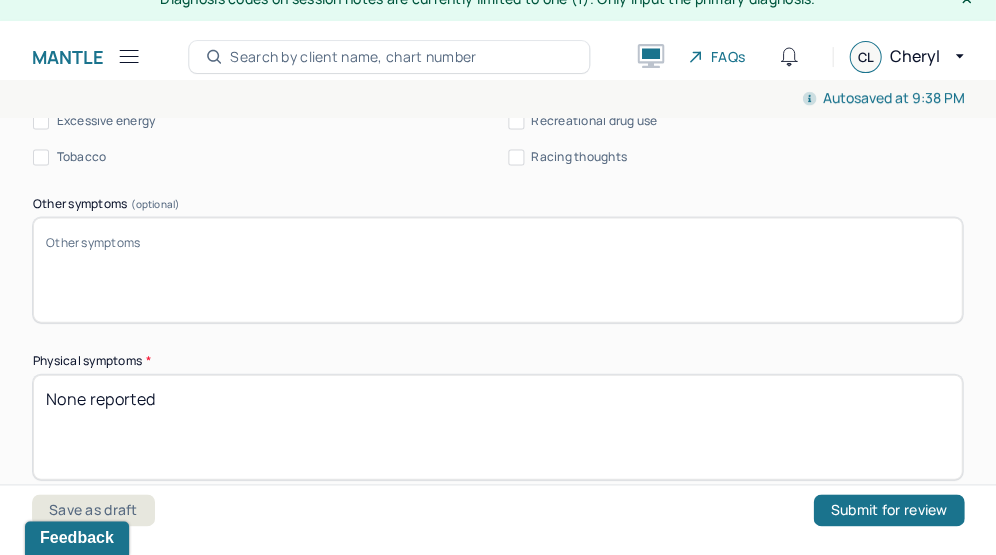 scroll, scrollTop: 1816, scrollLeft: 0, axis: vertical 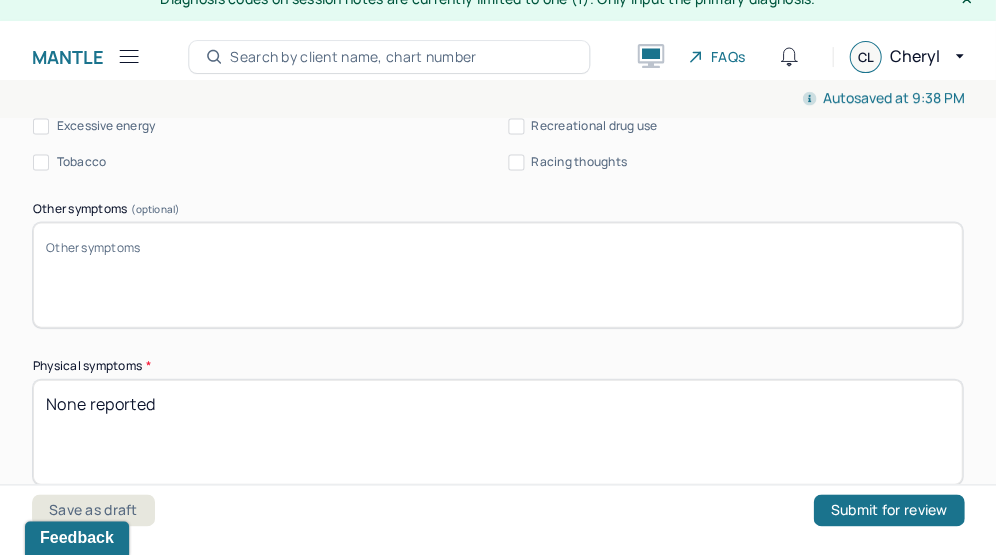 type on "pt is experiencing acute grief as a result of her mothers passing recently. she has been crying and feeling guilt." 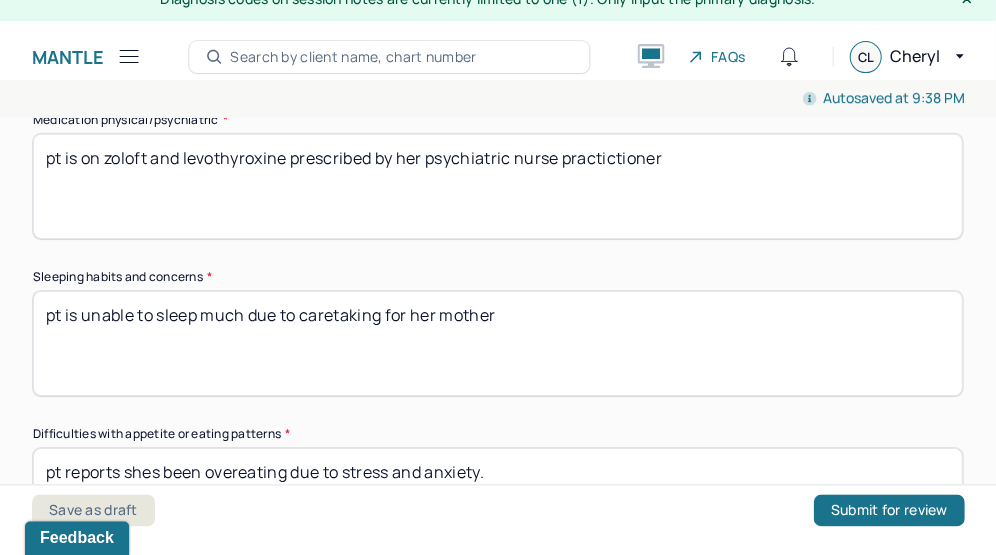 scroll, scrollTop: 2221, scrollLeft: 0, axis: vertical 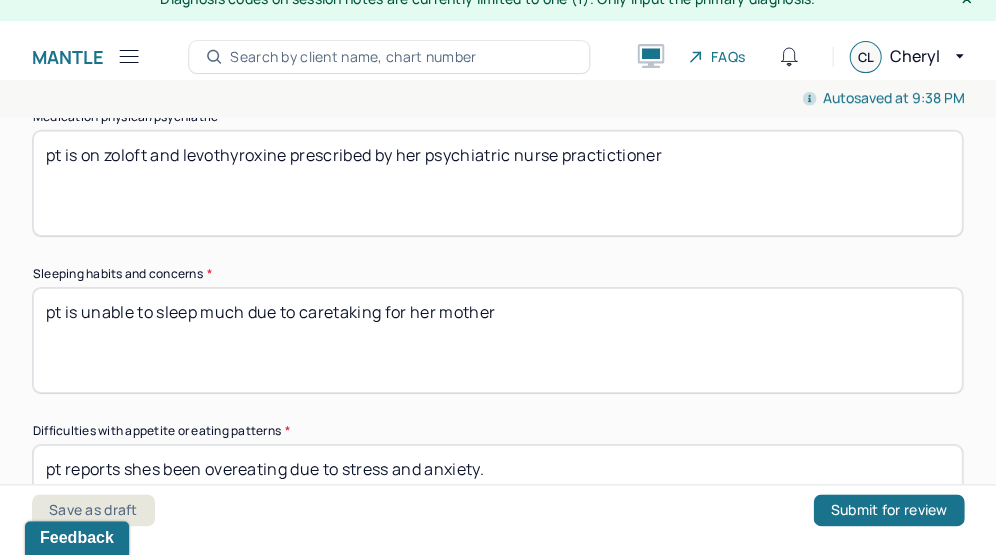 type on "none reporte" 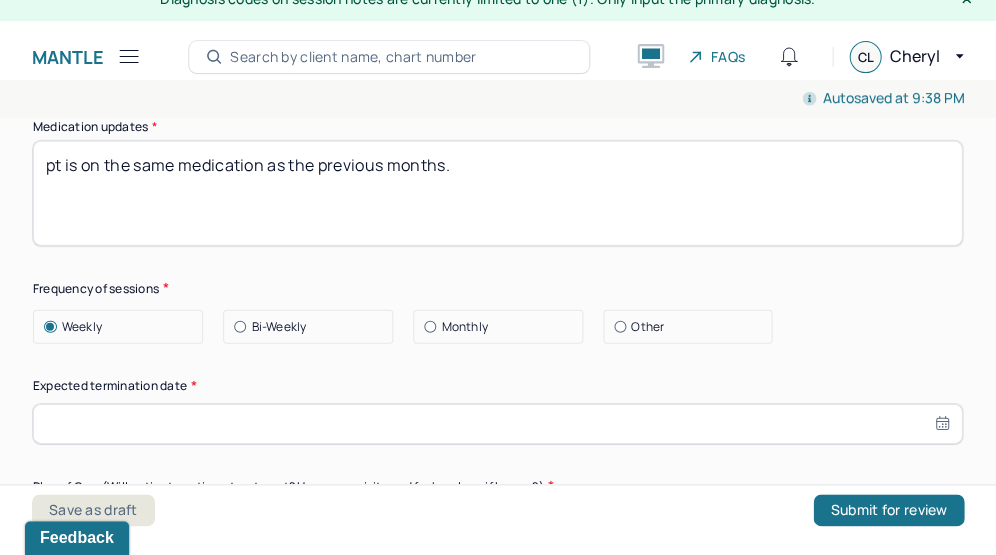 scroll, scrollTop: 5801, scrollLeft: 0, axis: vertical 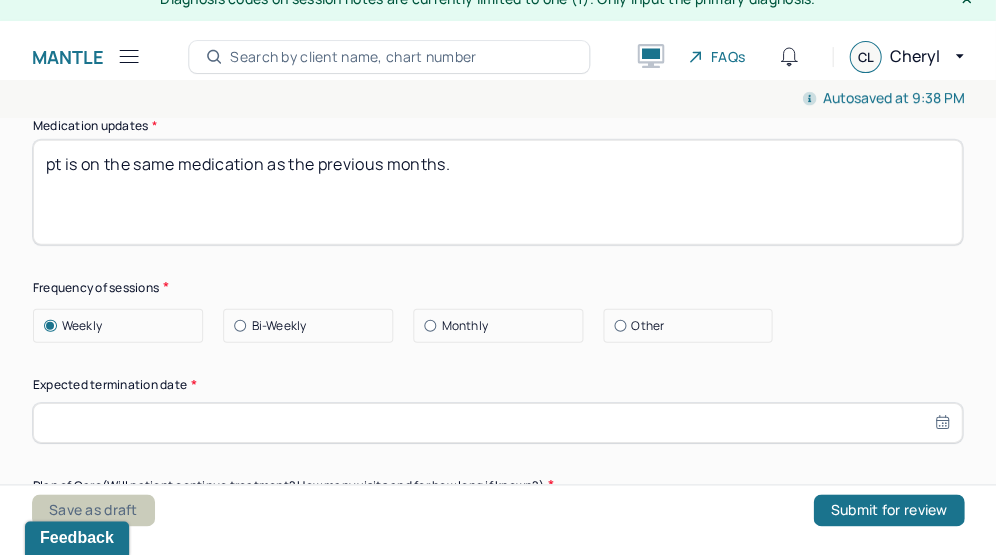 type on "pt is unable to sleep and feels fatigued due to sleep deprivation" 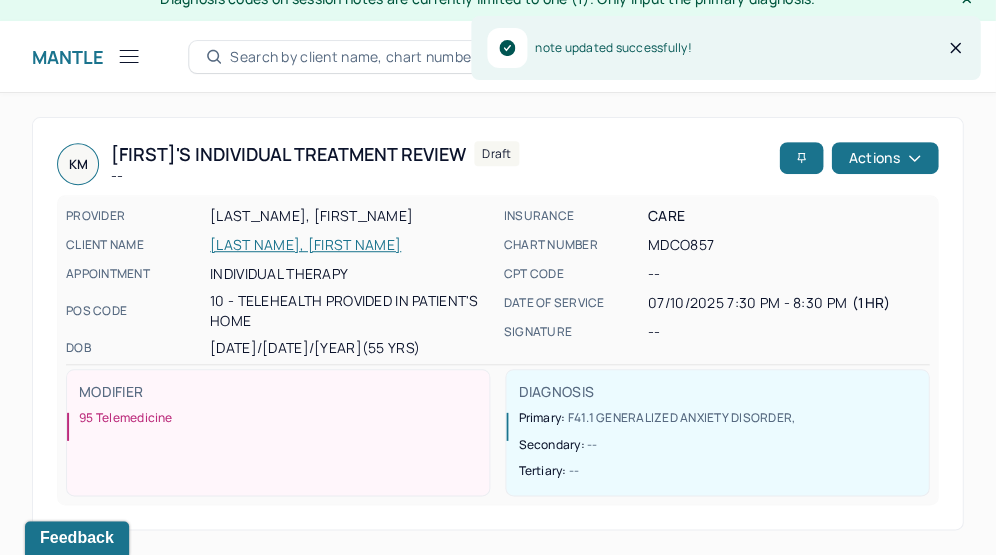 click 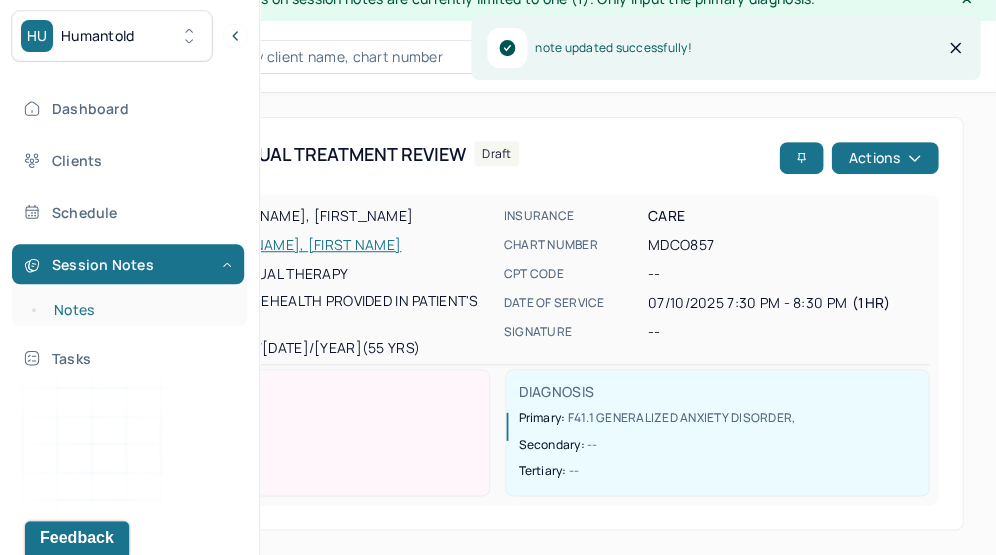 click on "Notes" at bounding box center (139, 310) 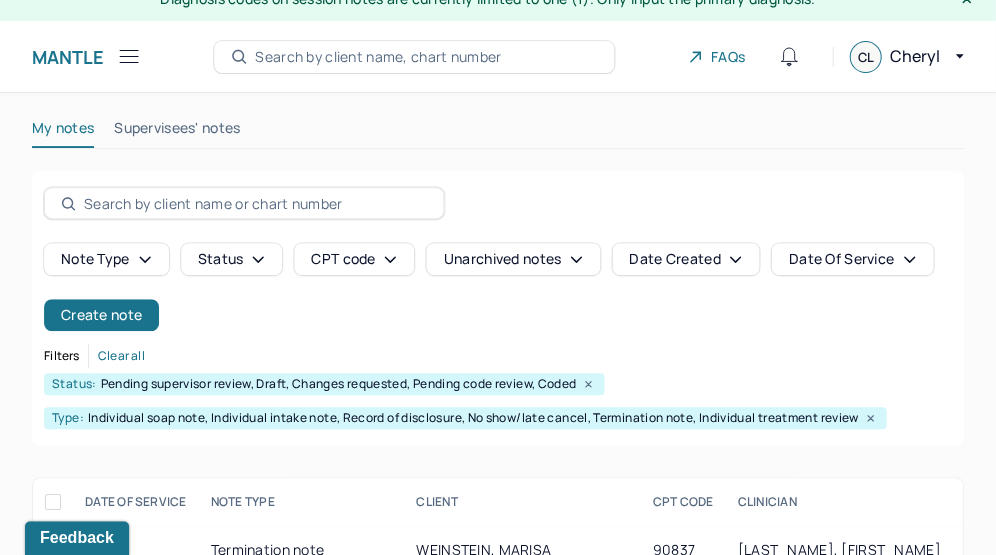 click at bounding box center [255, 203] 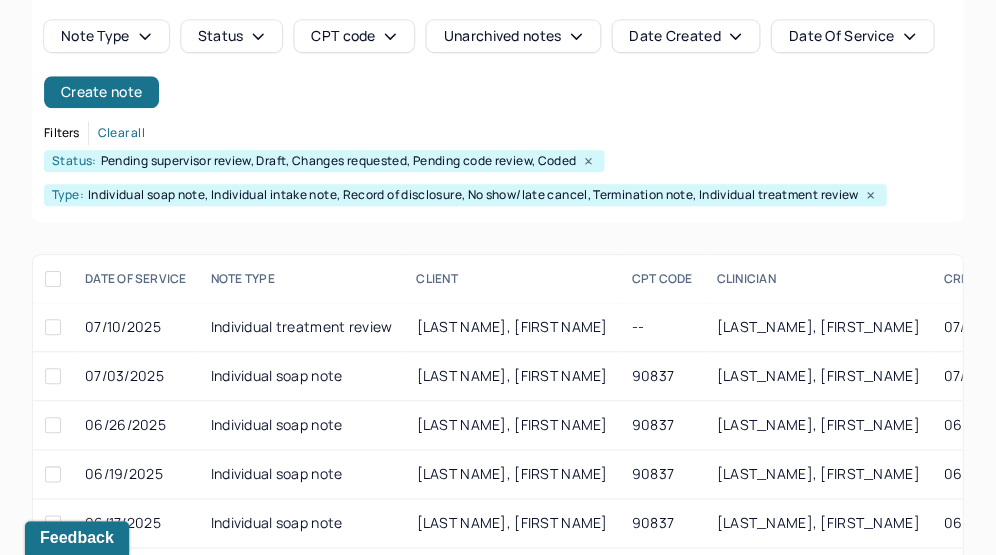 scroll, scrollTop: 248, scrollLeft: 0, axis: vertical 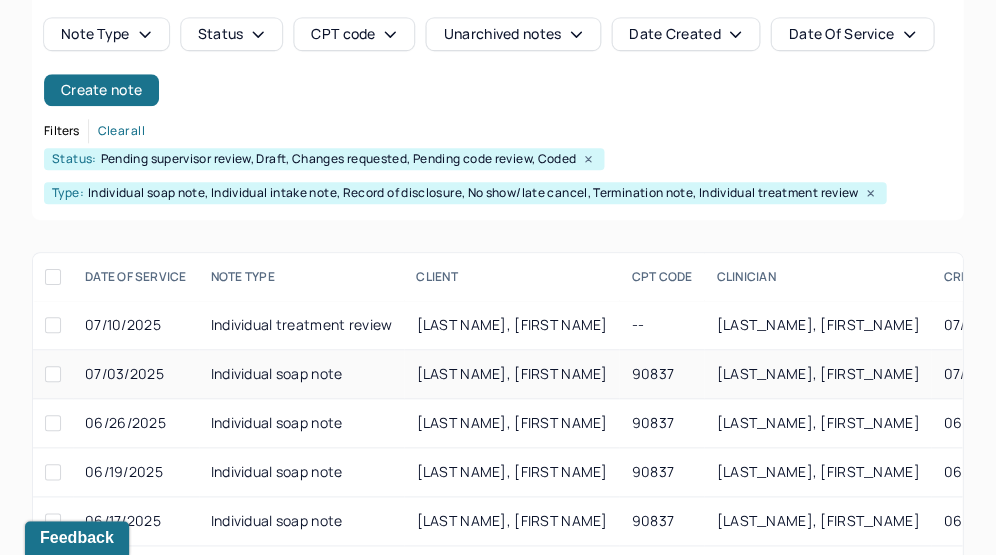 type on "mone" 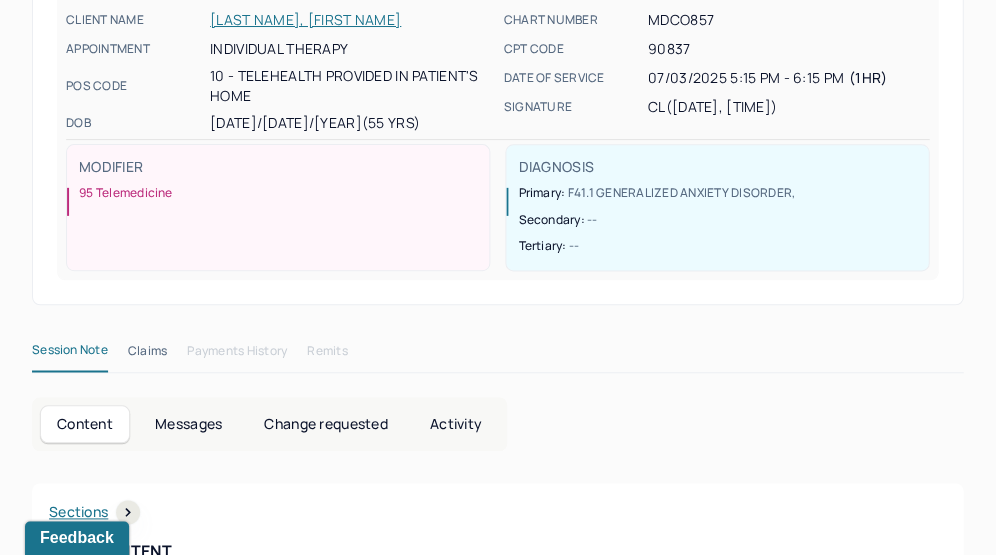 click on "Session Note Claims Payments History Remits Content Messages Change requested Activity Sections Session note Therapy intervention techniques Treatment plan/ progress Sections NOTE CONTENT Appointment location teletherapy Client Teletherapy Location Home Provider Teletherapy Location Office Consent was received for the teletherapy session Consent was received for the teletherapy session The teletherapy session was conducted via video The teletherapy session was conducted via video Primary diagnosis F41.1 GENERALIZED ANXIETY DISORDER Secondary diagnosis -- Tertiary diagnosis -- Emotional / Behavioural symptoms demonstrated grief, teary, guilt, anxiety, anger Causing Maladaptive Functioning Intention for Session Facilitate coping mechanisms Session Note Subjective Objective Assessment Therapy Intervention Techniques Cognitive-Behavioral therapies Cognitive-Behavioral therapy (CBT) Relationship based Interventions -- Other -- Plan Frequency of sessions Weekly -- [DATE]" at bounding box center [497, 1858] 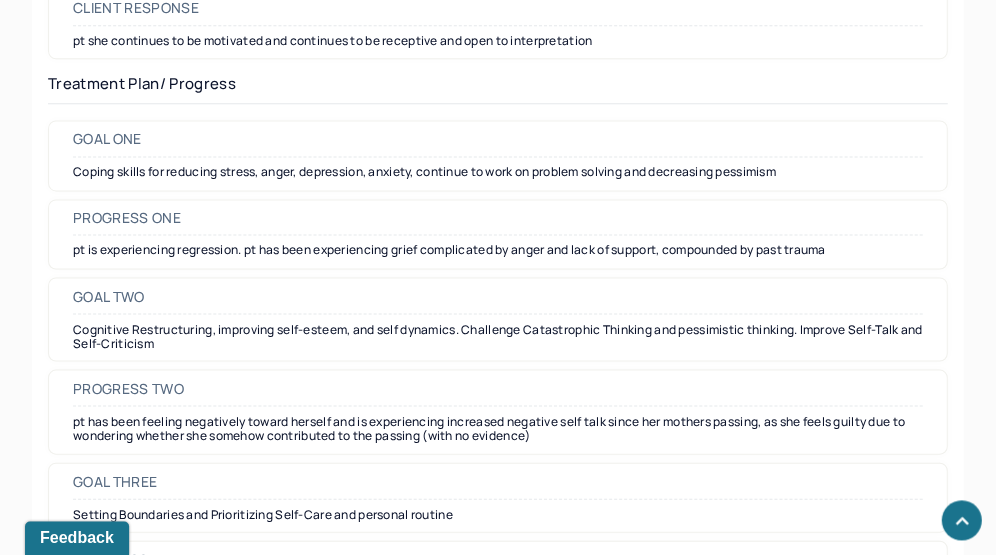 scroll, scrollTop: 2847, scrollLeft: 0, axis: vertical 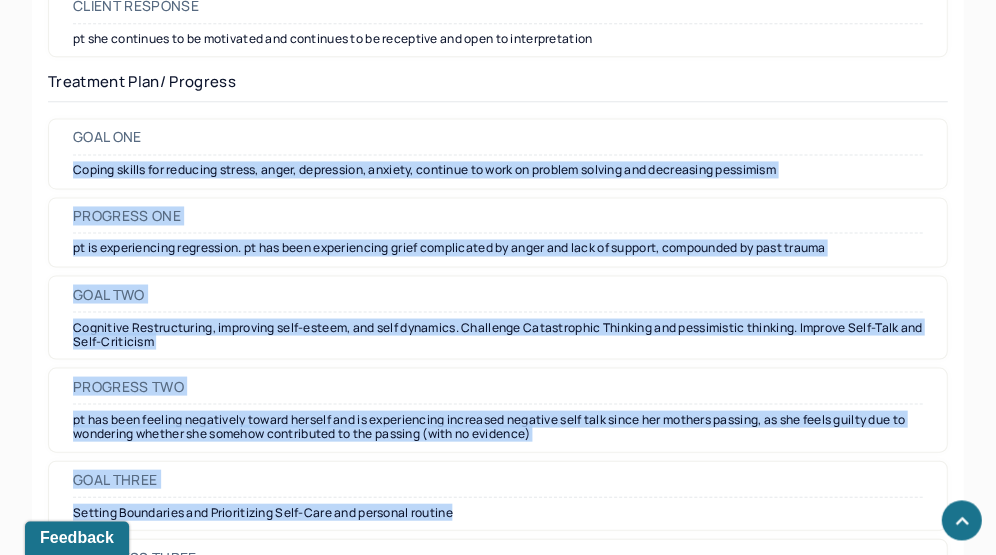 drag, startPoint x: 76, startPoint y: 158, endPoint x: 512, endPoint y: 493, distance: 549.8372 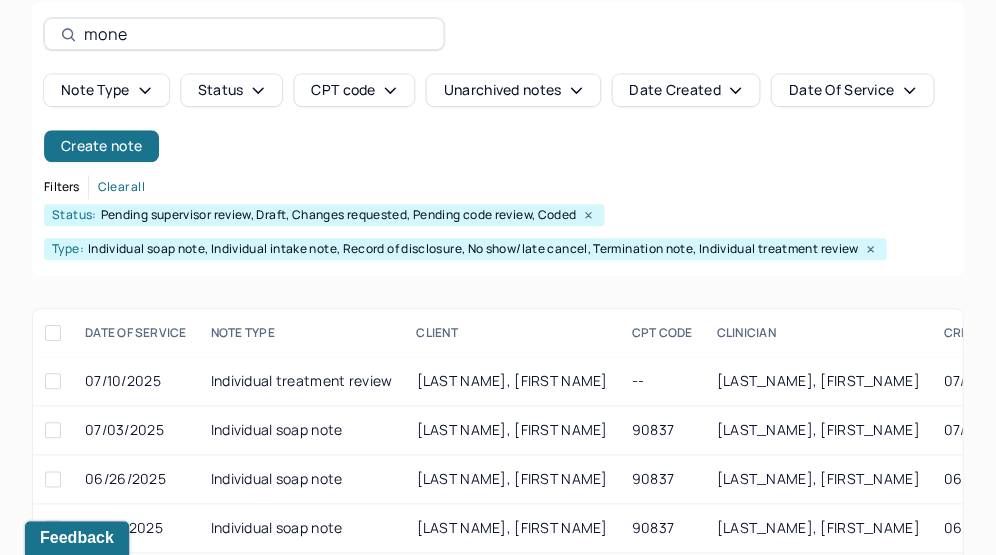 scroll, scrollTop: 237, scrollLeft: 0, axis: vertical 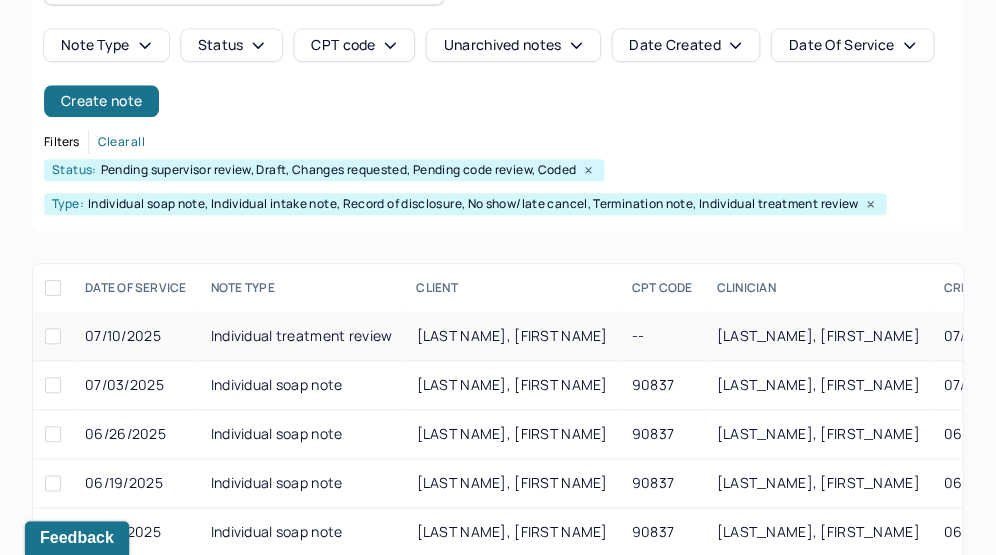 click on "[LAST NAME], [FIRST NAME]" at bounding box center (511, 335) 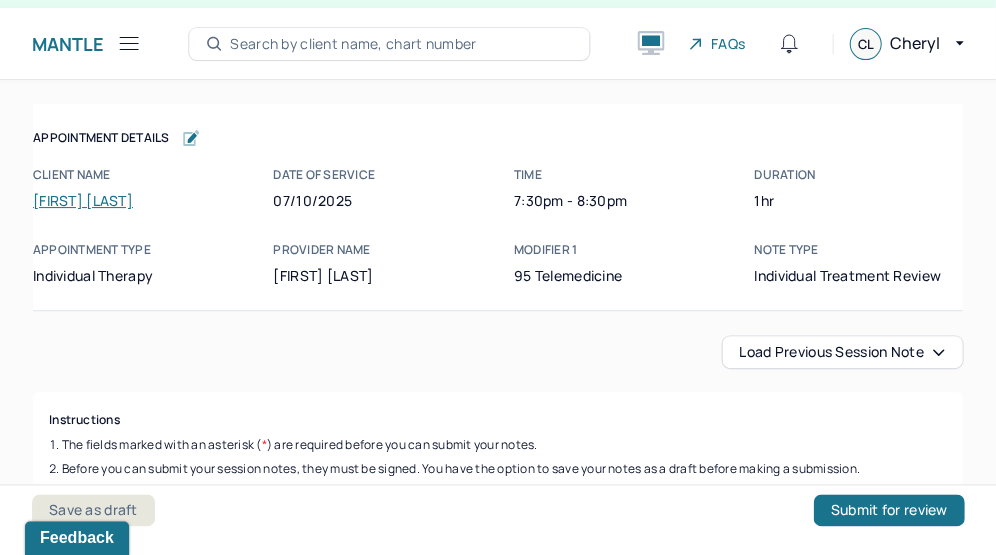 scroll, scrollTop: 36, scrollLeft: 0, axis: vertical 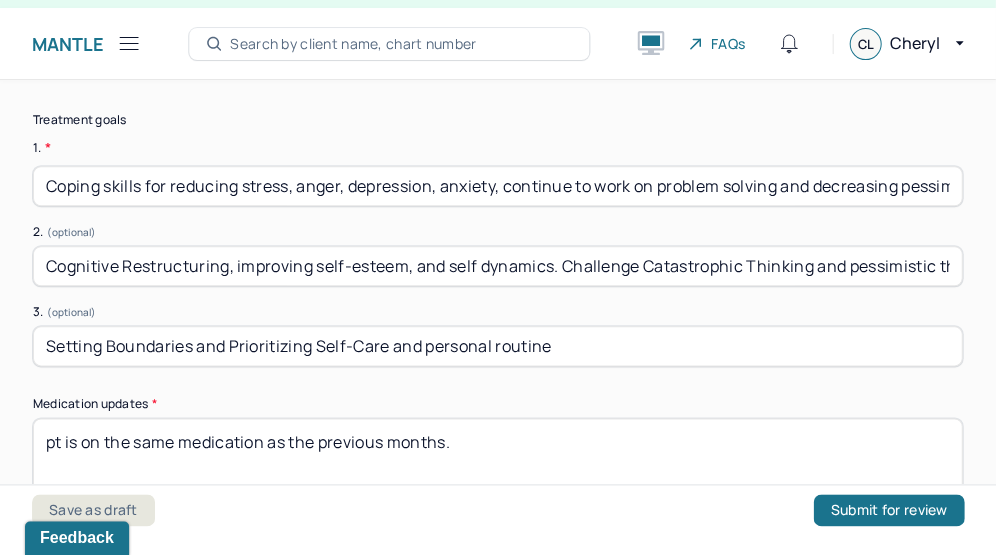click on "Coping skills for reducing stress, anger, depression, anxiety, continue to work on problem solving and decreasing pessimism" at bounding box center (497, 186) 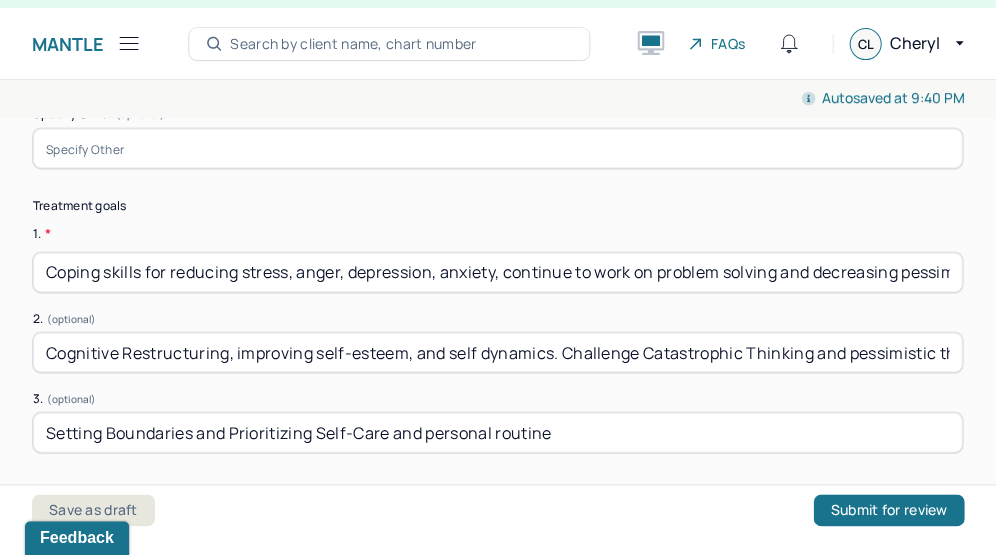 scroll, scrollTop: 5437, scrollLeft: 0, axis: vertical 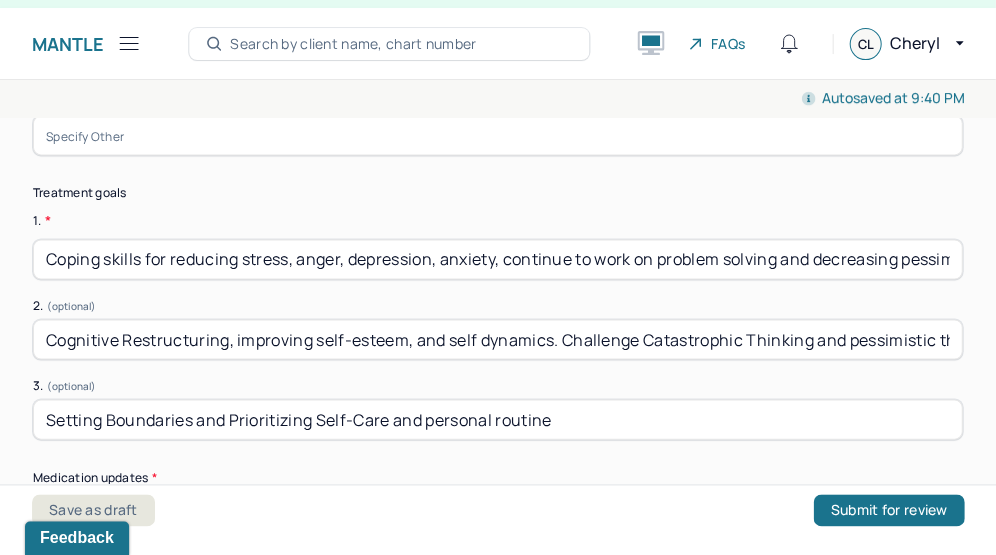 type on "Coping skills for reducing stress, anger, depression, anxiety, continue to work on problem solving and decreasing pessimism" 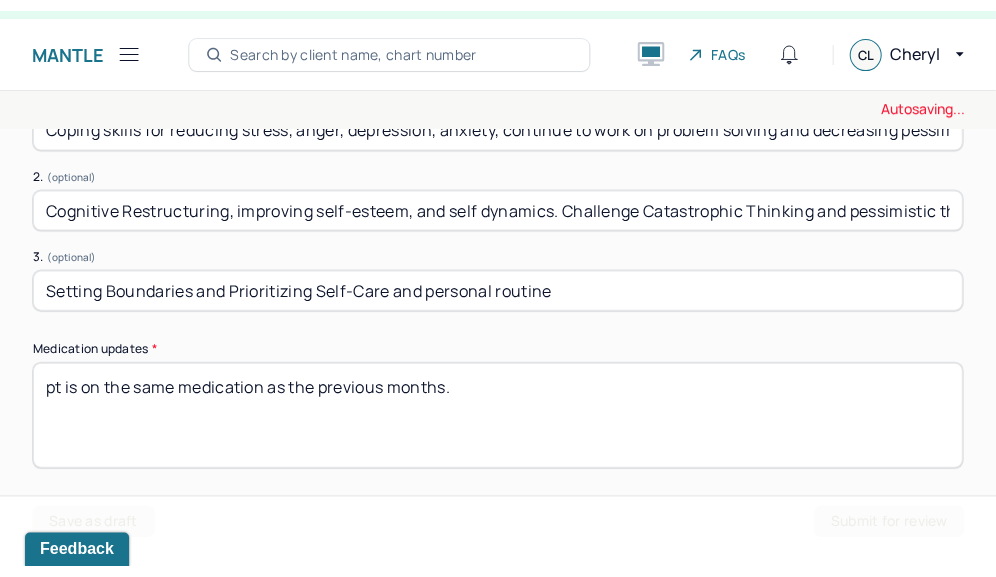 scroll, scrollTop: 5580, scrollLeft: 0, axis: vertical 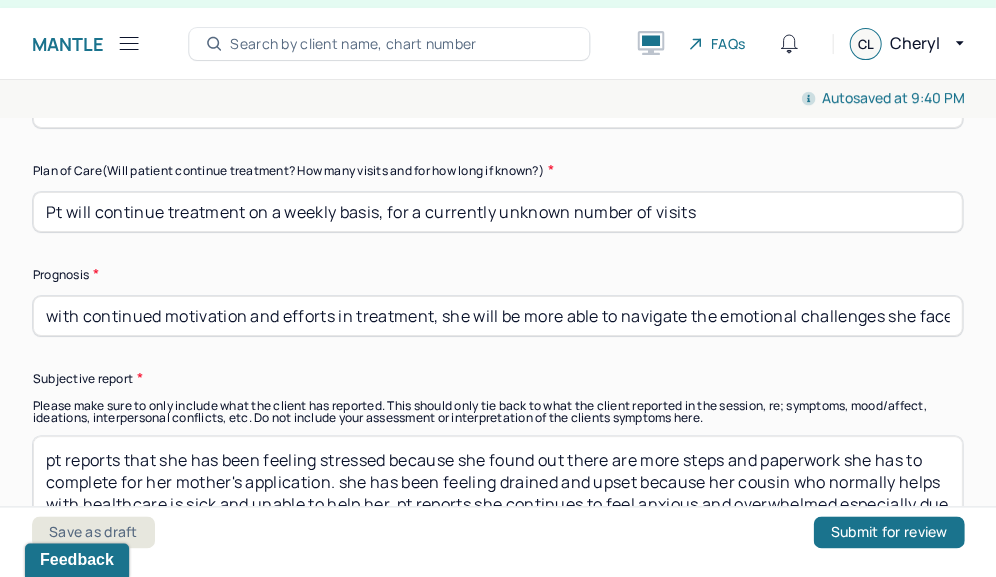 type on "Cognitive Restructuring, improving self-esteem, and self dynamics. Challenge Catastrophic Thinking and pessimistic thinking. Improve Self-Talk and Self-Criticism" 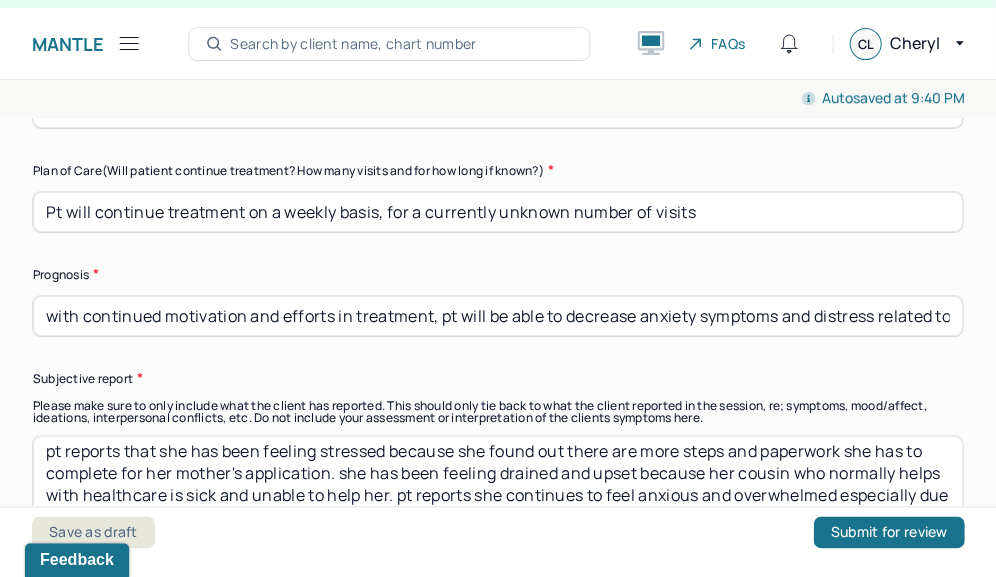 scroll, scrollTop: 7, scrollLeft: 0, axis: vertical 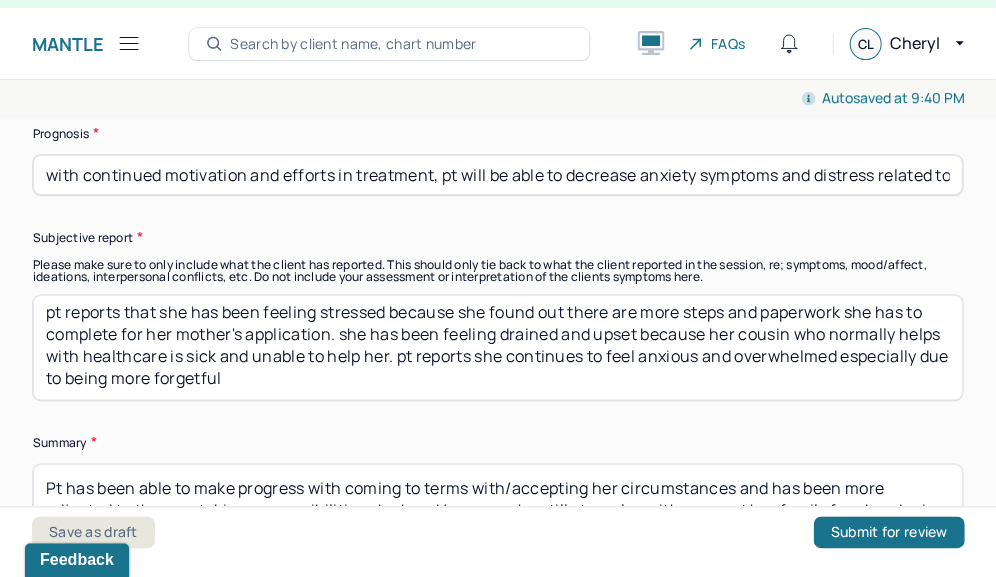 type on "with continued motivation and efforts in treatment, pt will be able to decrease anxiety symptoms and distress related to loss" 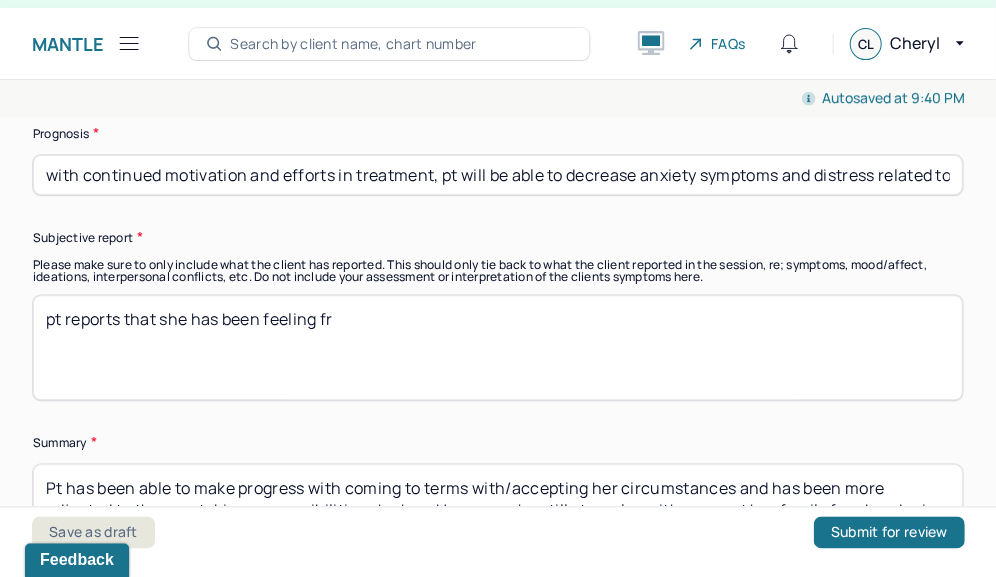 scroll, scrollTop: 0, scrollLeft: 0, axis: both 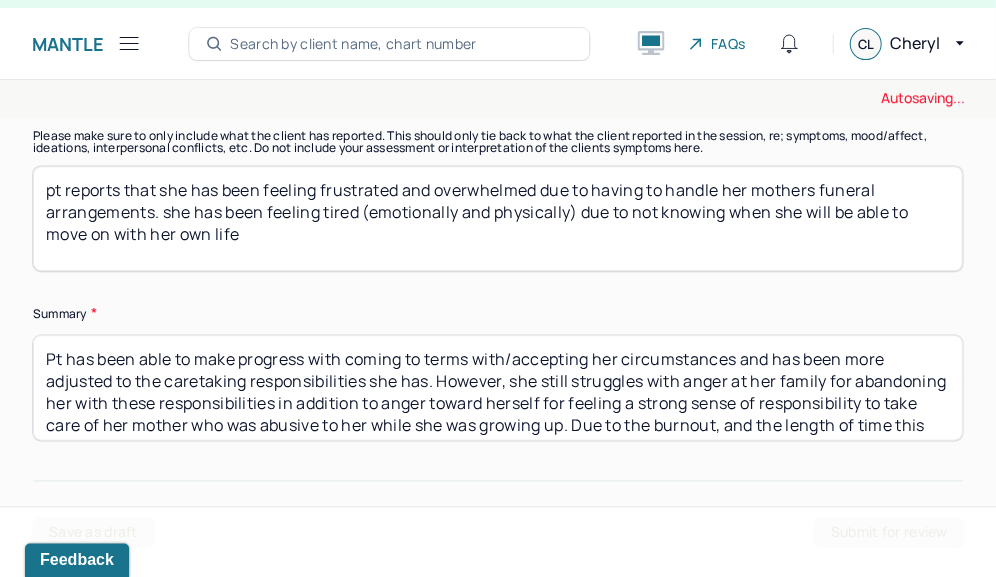 type on "pt reports that she has been feeling frustrated and overwhelmed due to having to handle her mothers funeral arrangements. she has been feeling tired (emotionally and physically) due to not knowing when she will be able to move on with her own life" 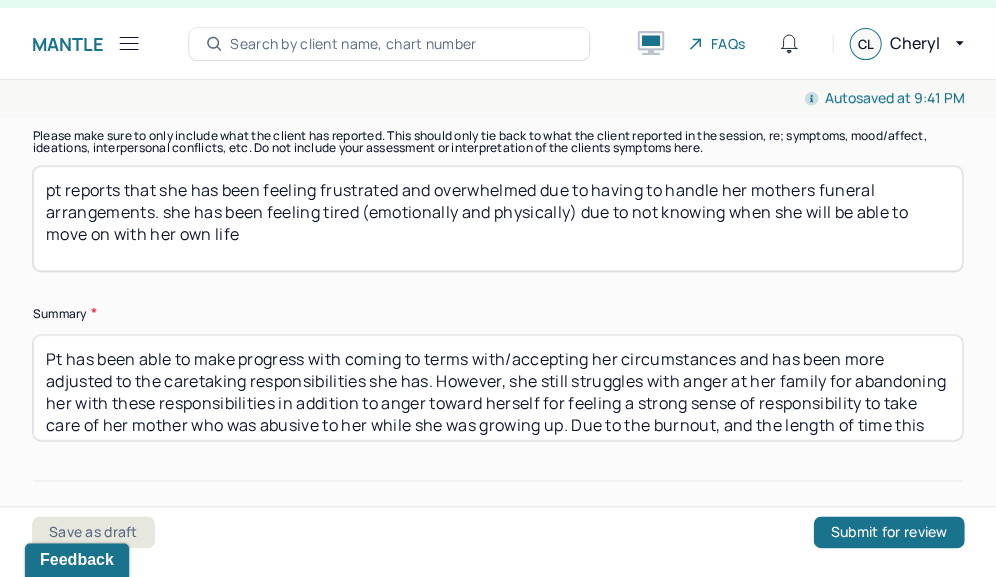 click on "Pt has been able to make progress with coming to terms with/accepting her circumstances and has been more adjusted to the caretaking responsibilities she has. However, she still struggles with anger at her family for abandoning her with these responsibilities in addition to anger toward herself for feeling a strong sense of responsibility to take care of her mother who was abusive to her while she was growing up. Due to the burnout, and the length of time this situation has taken, she often feels her situation is permanent and will never improve. Her general distress and impairments have decreased within modest, but realistic amounts." at bounding box center [497, 387] 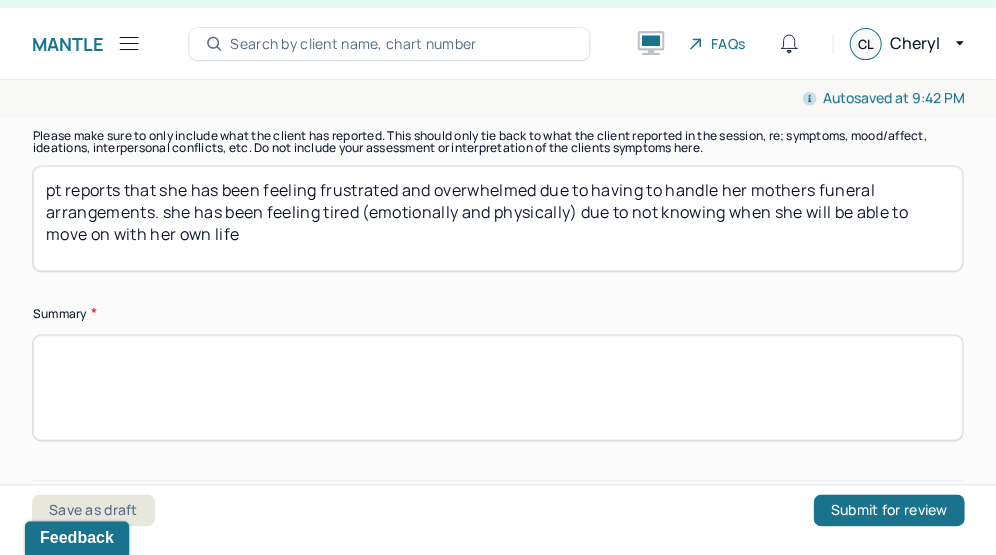 paste on "Pt has shown progress in coming to terms with and accepting her current circumstances, due to her grief related to the years of caregiving burn out then navigating her mothers passing. she continues to experience significant anger toward her family for abandoning her with these responsibilities and she feels self directed anger for the grief she feels for her mother who she had a strained relationship with. The compounding struggles of caregiving burn out and grief has caused regression in mood temporarily. there has been a noticeable reduction in her overall distress and functional impairments over time" 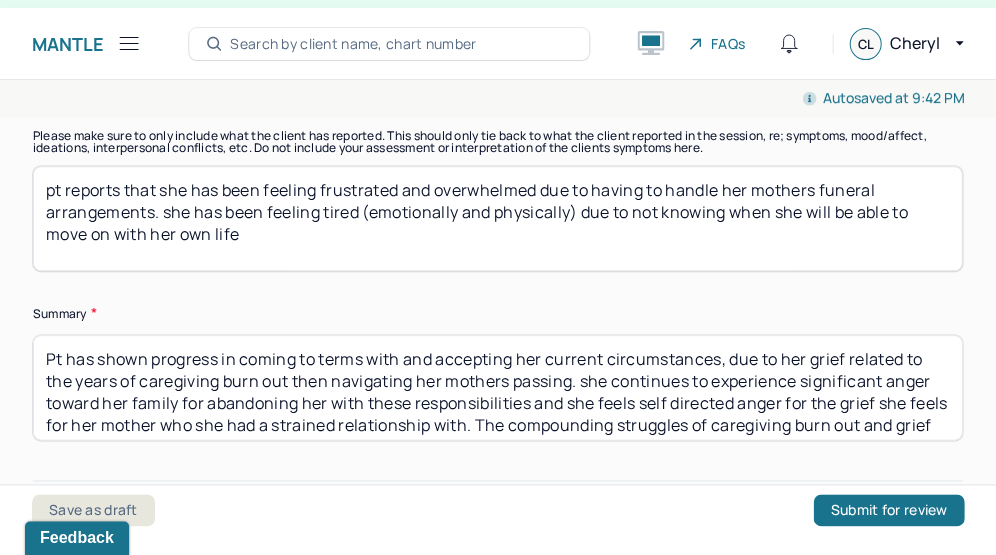 scroll, scrollTop: 50, scrollLeft: 0, axis: vertical 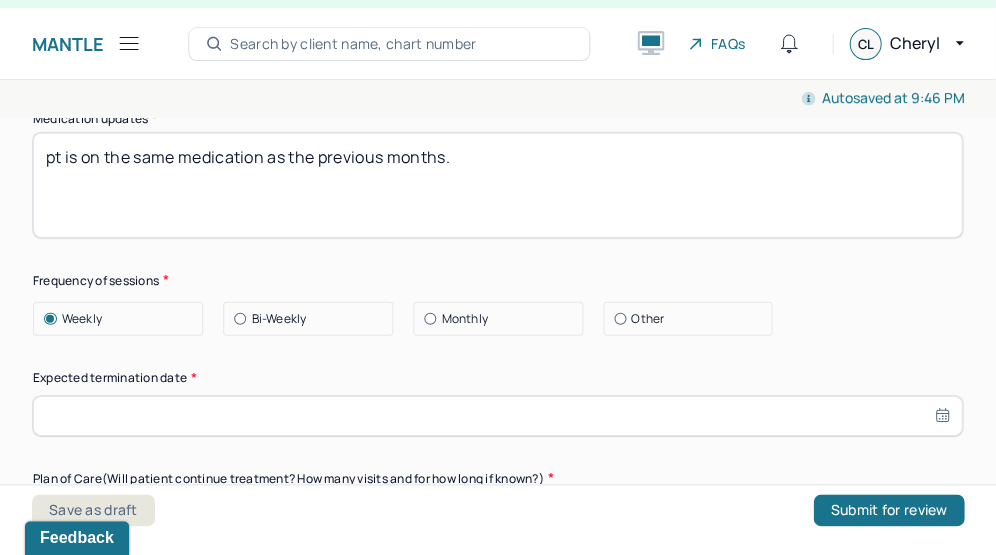 type on "Pt has shown progress in coming to terms with and accepting her current circumstances, due to her grief related to the years of caregiving burn out then navigating her mothers passing. she continues to experience significant anger toward her family for abandoning her with these responsibilities and she feels self directed anger for the grief she feels for her mother who she had a strained relationship with. The compounding struggles of caregiving burn out and grief has caused regression in mood temporarily. there has been a noticeable reduction in her overall distress and functional impairments over time" 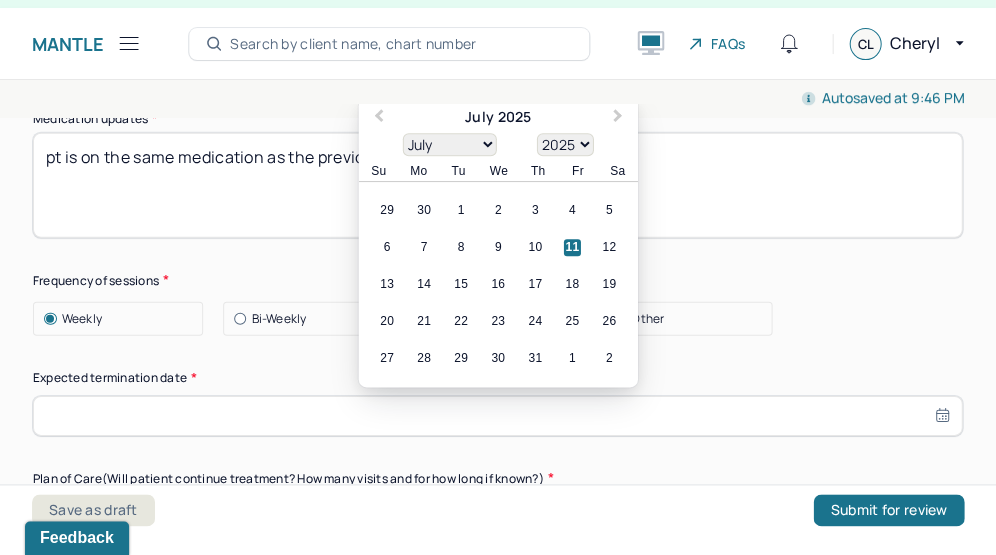 select on "2026" 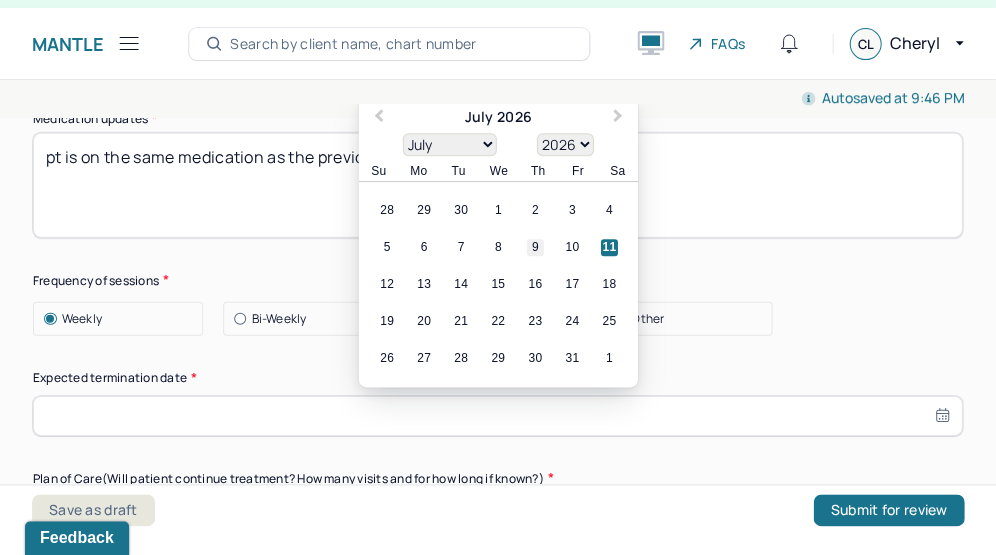 click on "9" at bounding box center [535, 247] 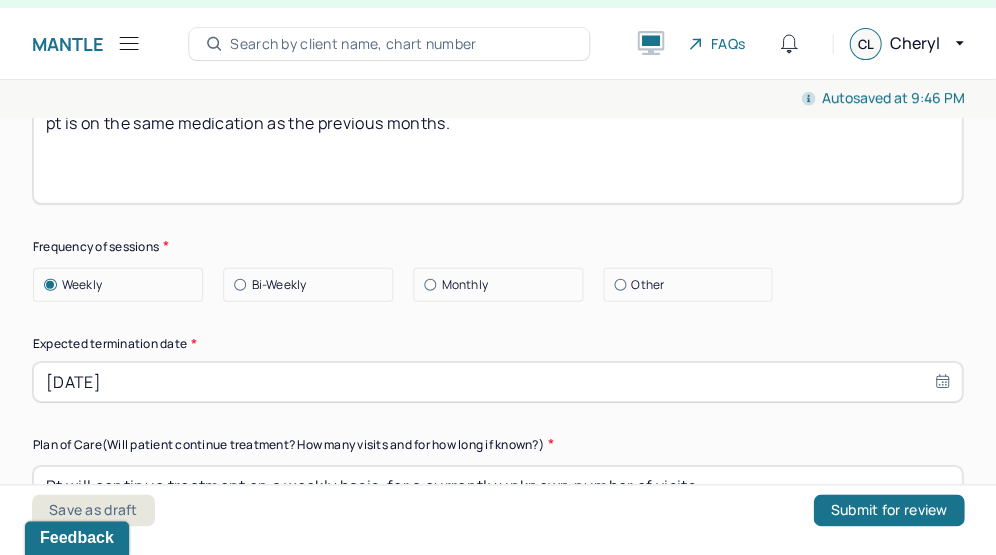 scroll, scrollTop: 5844, scrollLeft: 0, axis: vertical 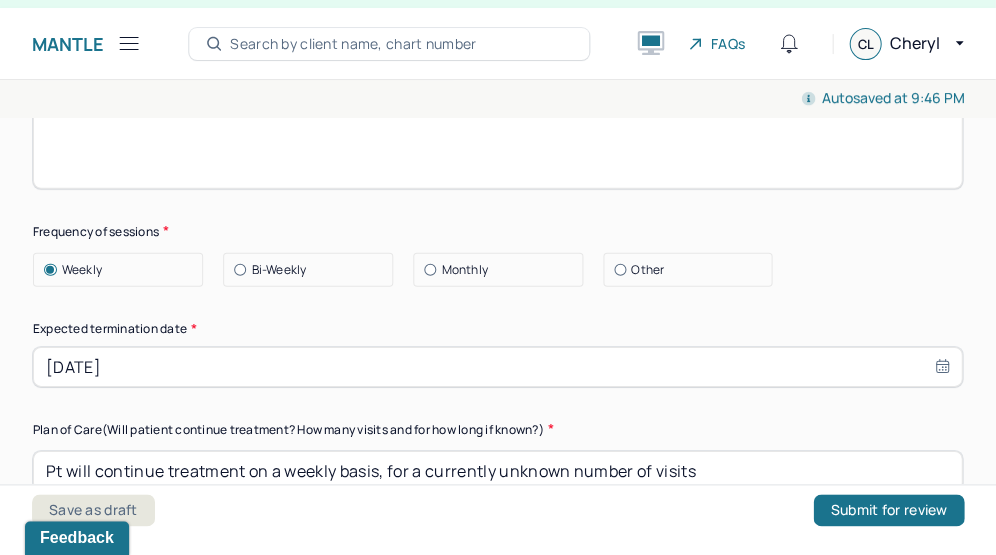 click on "[DATE]" at bounding box center [497, 367] 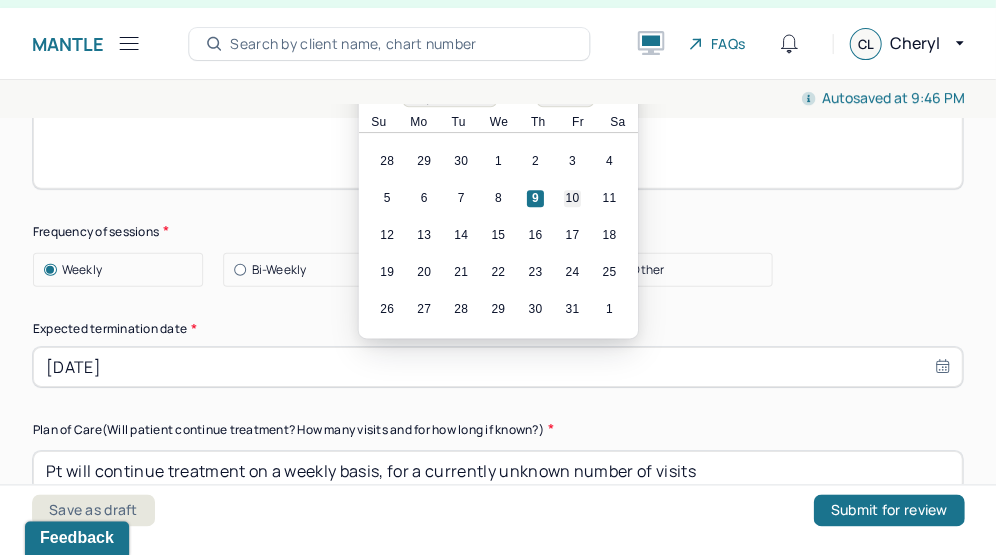 click on "10" at bounding box center (572, 198) 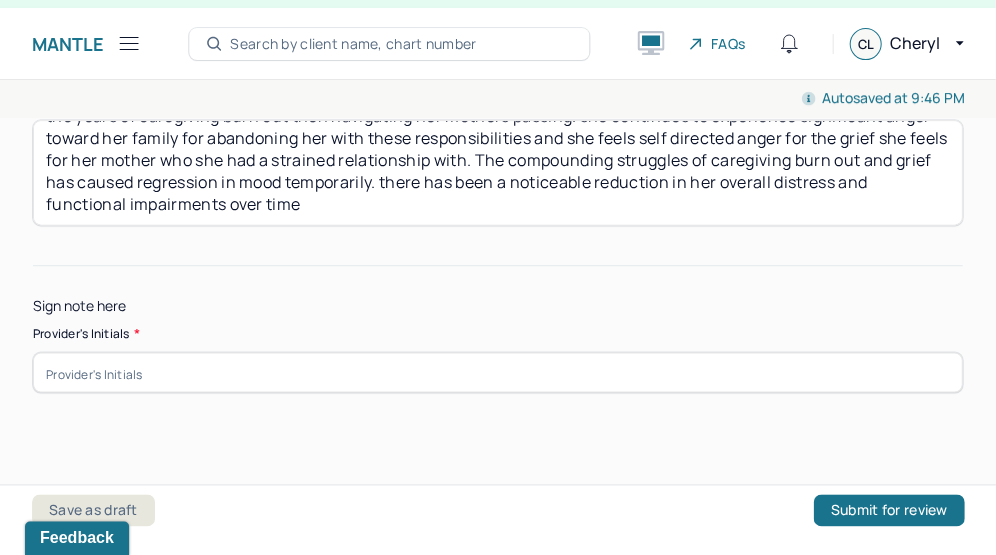 scroll, scrollTop: 6588, scrollLeft: 0, axis: vertical 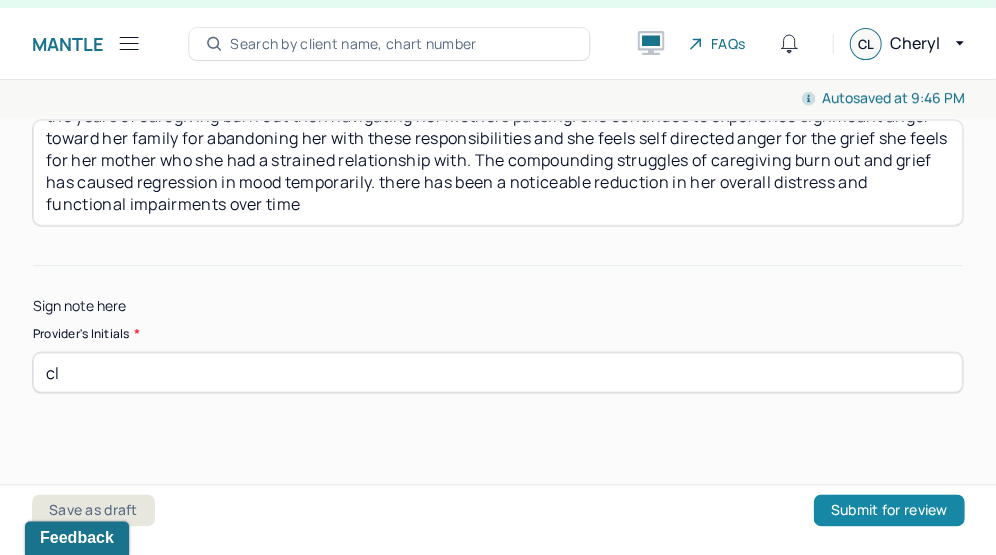 type on "cl" 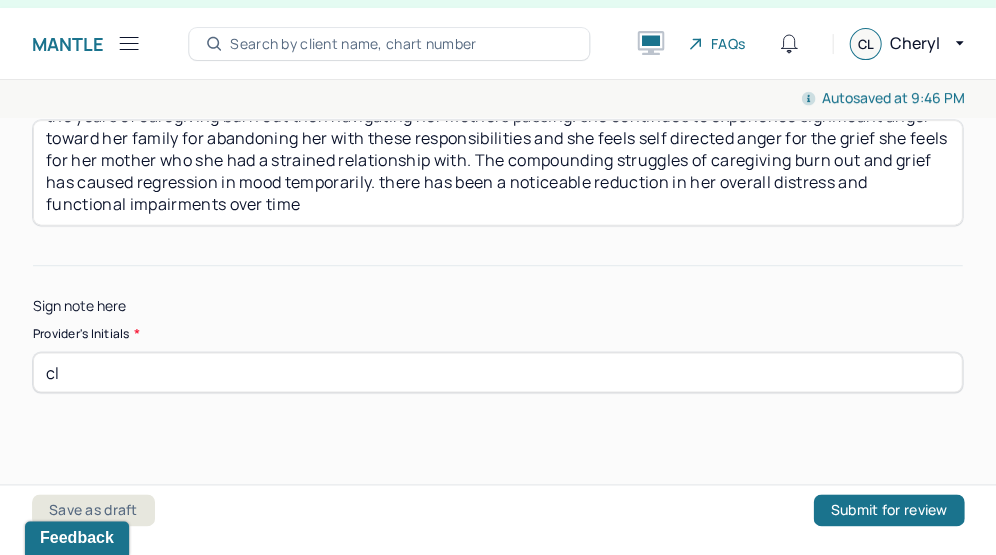 click on "Instructions The fields marked with an asterisk ( * ) are required before you can submit your notes. Before you can submit your session notes, they must be signed. You have the option to save your notes as a draft before making a submission. Appointment location * Teletherapy Client Teletherapy Location Home Office Other Provider Teletherapy Location Home Office Other Consent was received for the teletherapy session The teletherapy session was conducted via video Primary diagnosis * F41.1 GENERALIZED ANXIETY DISORDER Secondary diagnosis (optional) Secondary diagnosis Tertiary diagnosis (optional) Tertiary diagnosis Presenting Concerns What are the problem(s) you are seeking help for? Pt has experienced life long depression and anxiety that has worsened due to life circumstances. she was initially seeking help to work on navigating her stressors related to caregiving burnout related to her mothers passing Symptoms Anxiety Daily Daily * *" at bounding box center (497, -2827) 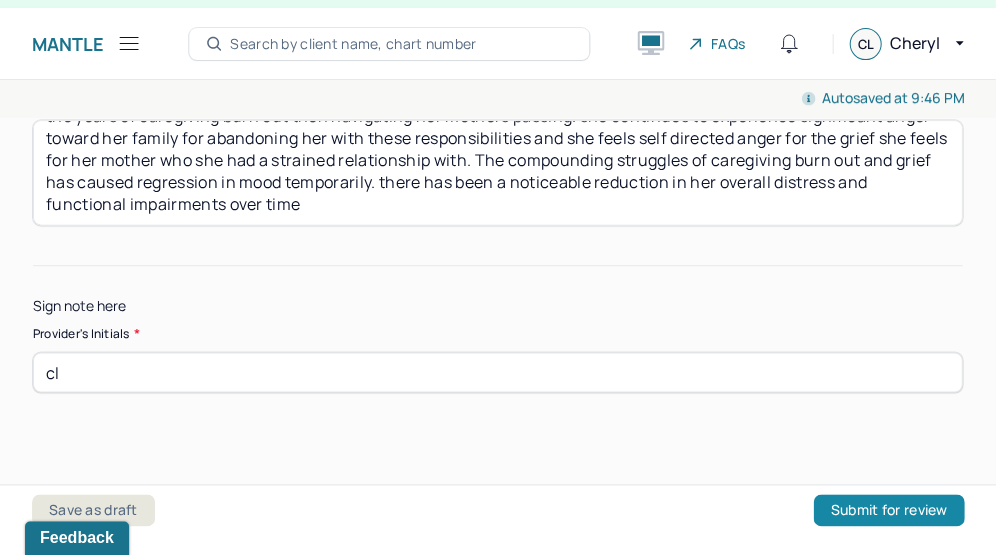 click on "Submit for review" at bounding box center [888, 510] 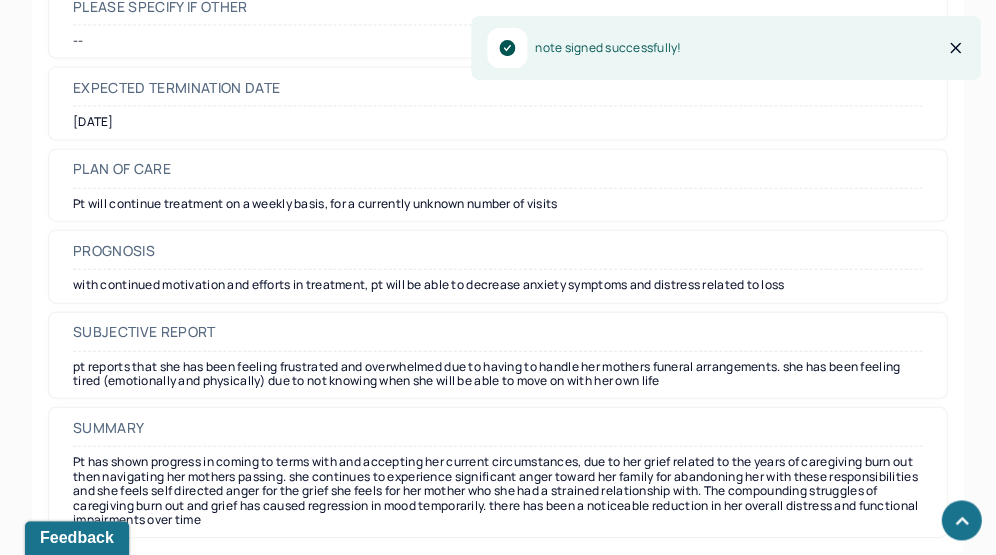 scroll, scrollTop: 5609, scrollLeft: 0, axis: vertical 